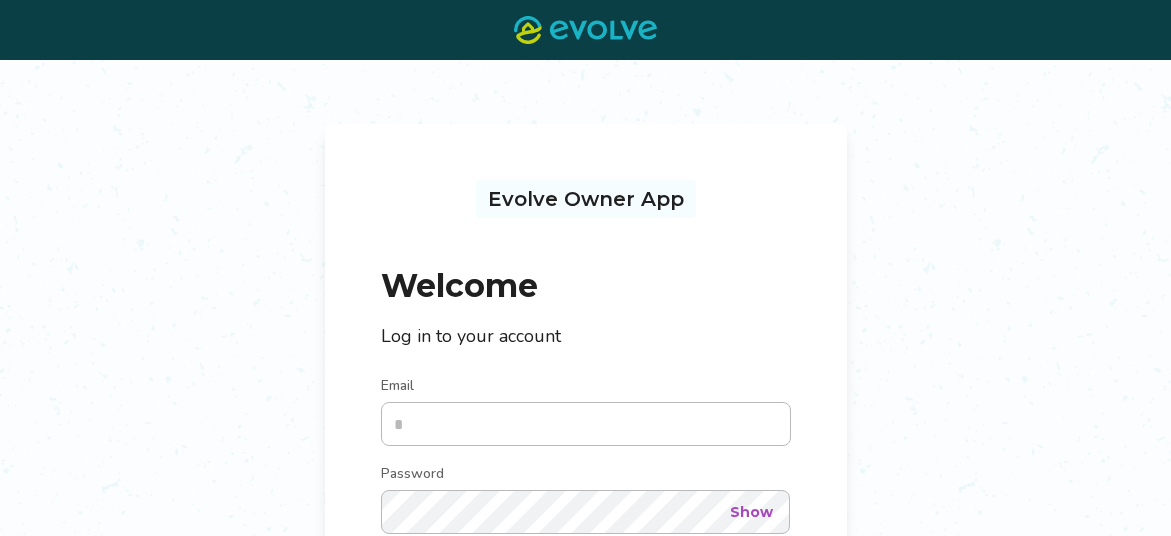 scroll, scrollTop: 0, scrollLeft: 0, axis: both 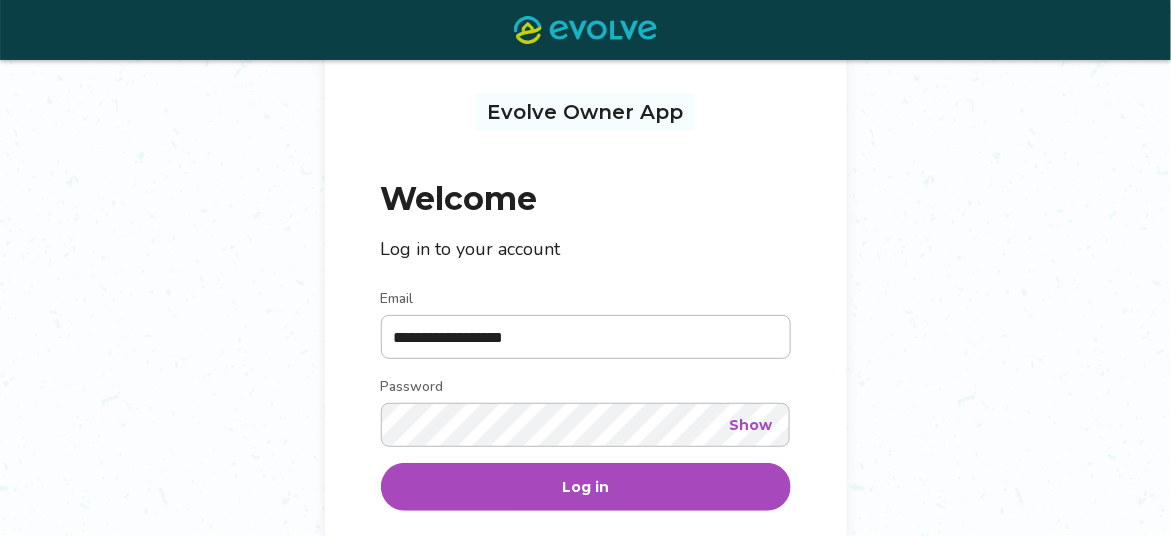 type on "**********" 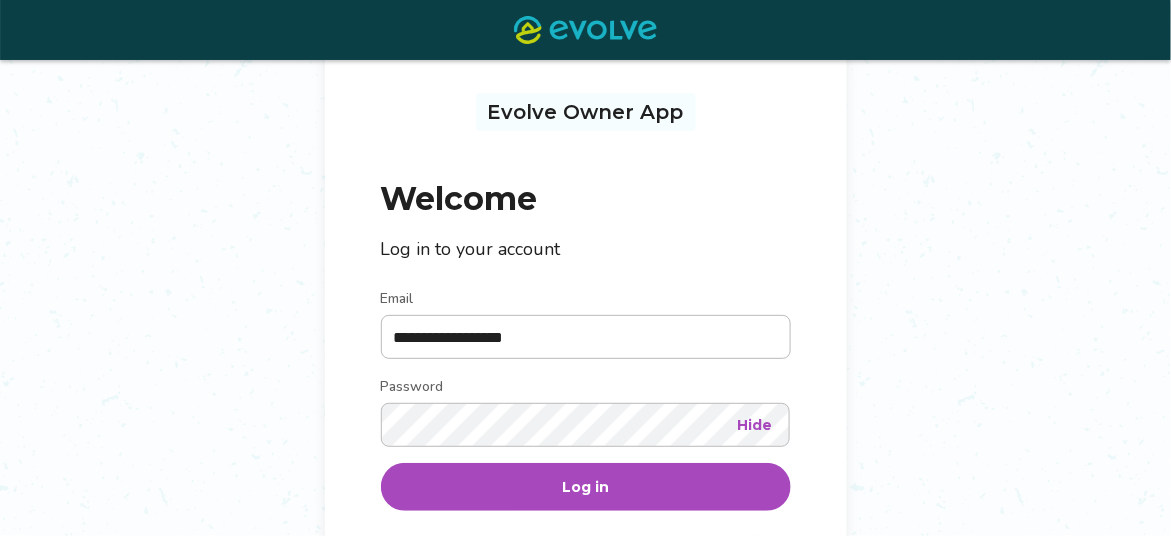 click on "Log in" at bounding box center [585, 487] 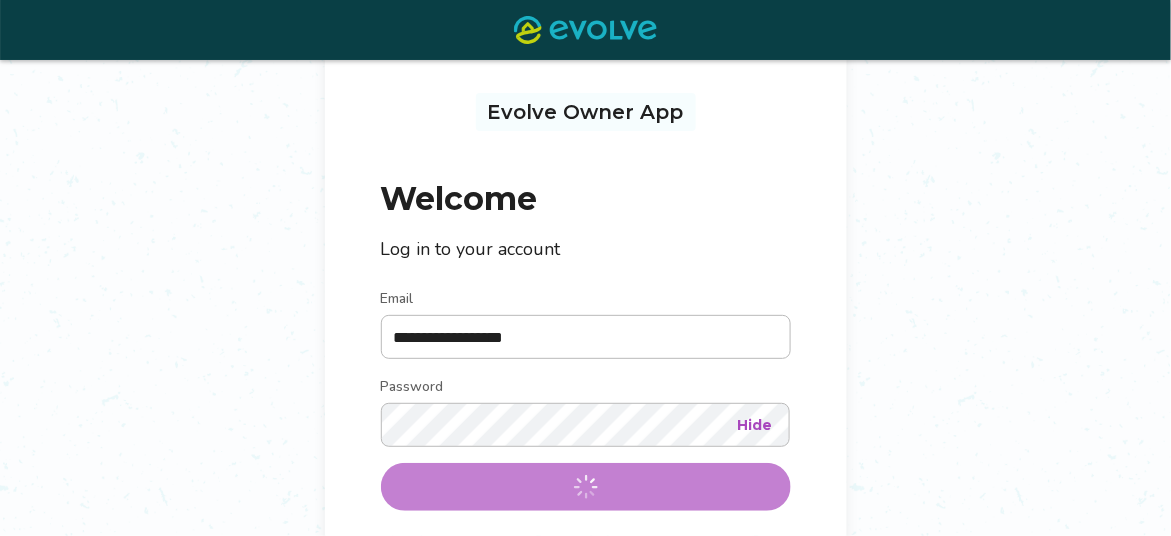 scroll, scrollTop: 0, scrollLeft: 0, axis: both 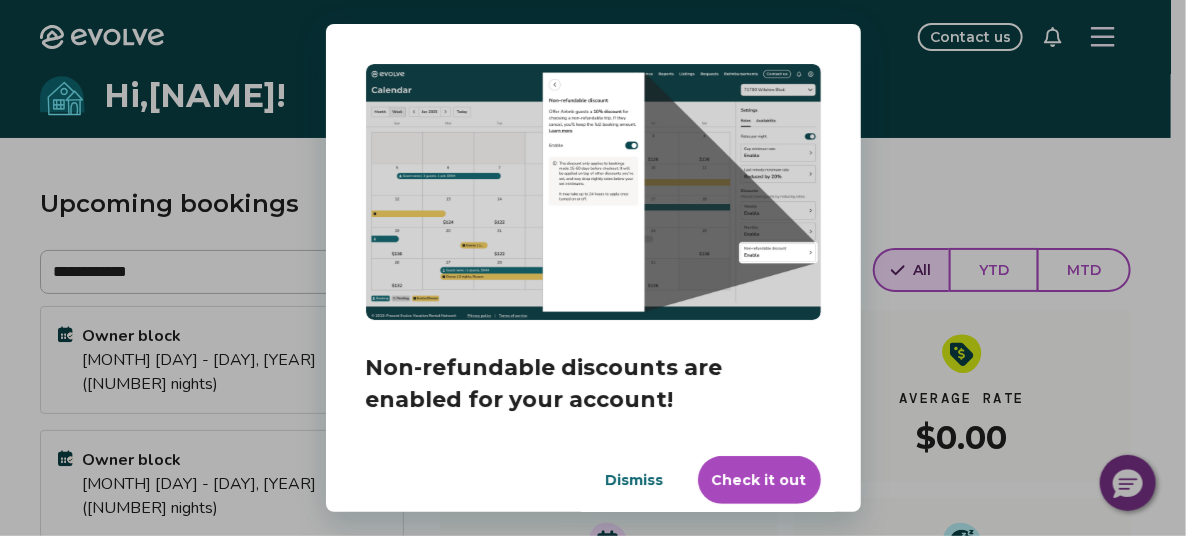 click on "Dismiss" at bounding box center (635, 480) 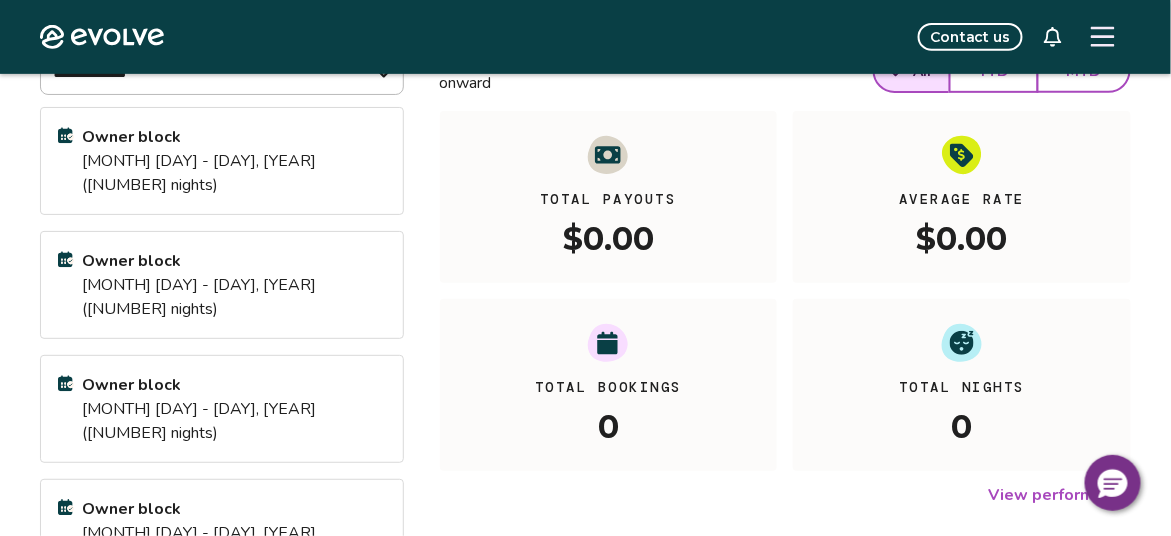 scroll, scrollTop: 0, scrollLeft: 0, axis: both 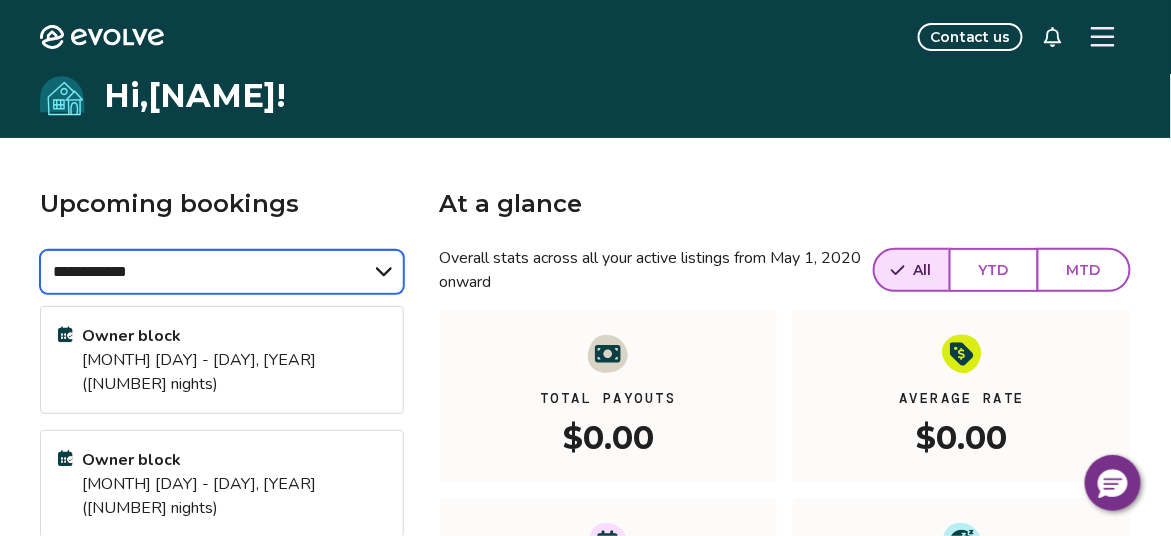 click on "**********" at bounding box center [222, 272] 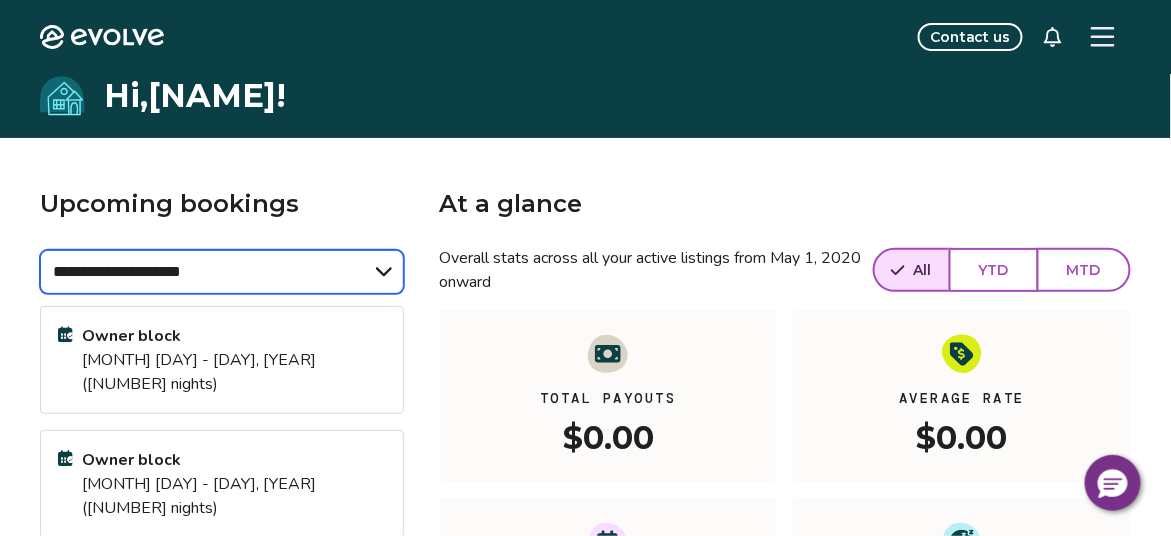 click on "**********" at bounding box center (222, 272) 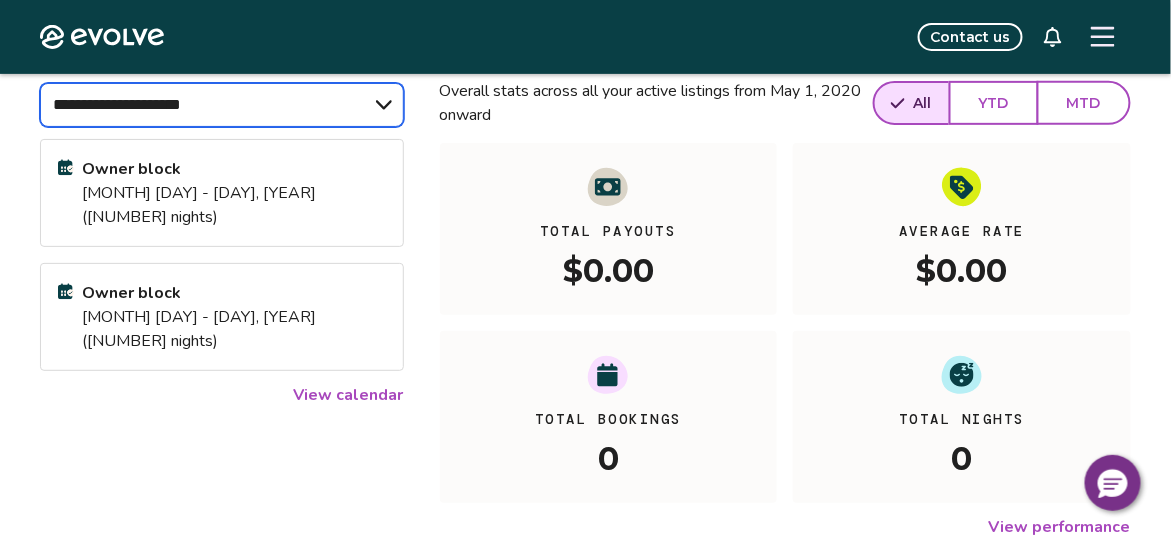 scroll, scrollTop: 173, scrollLeft: 0, axis: vertical 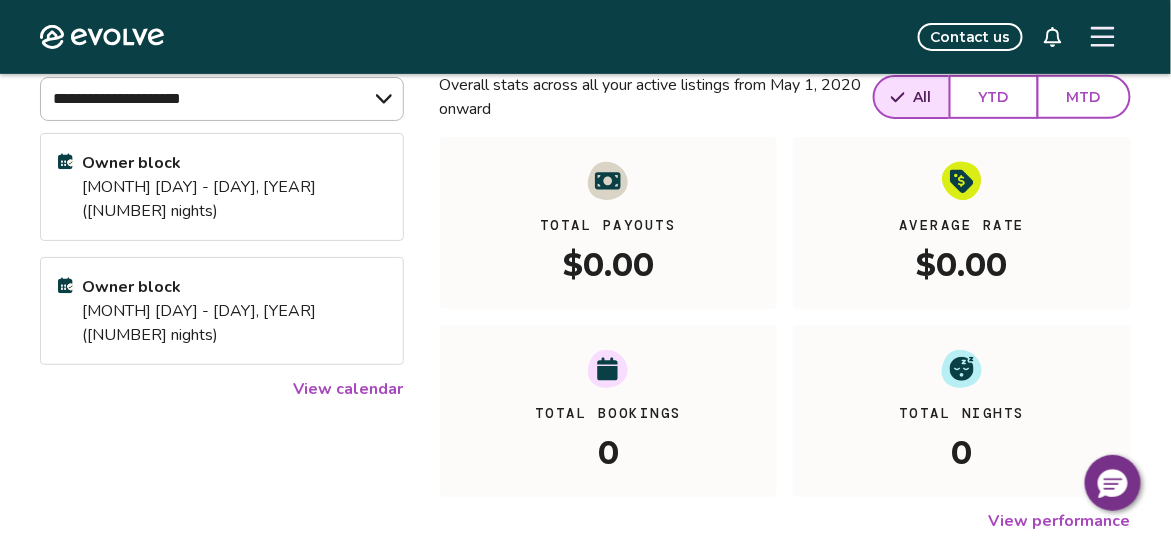 click on "View calendar" at bounding box center [348, 389] 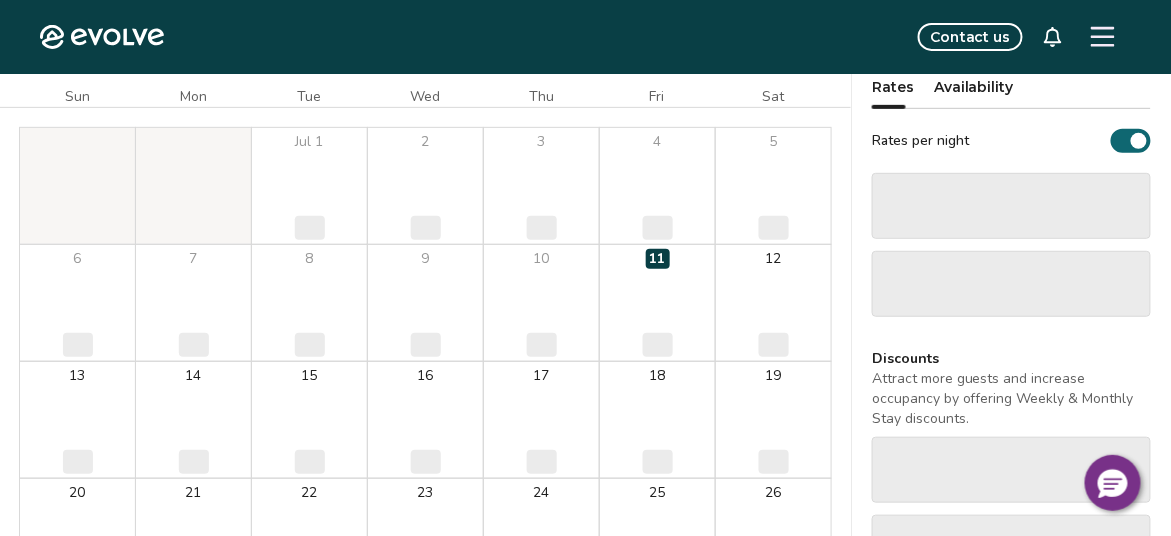 scroll, scrollTop: 0, scrollLeft: 0, axis: both 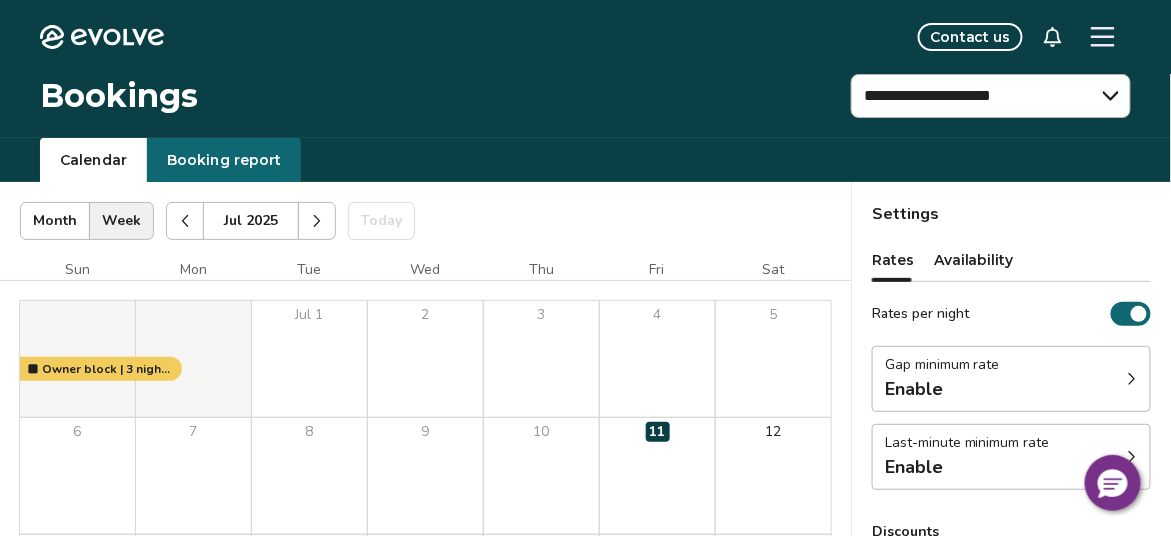 click on "Evolve" 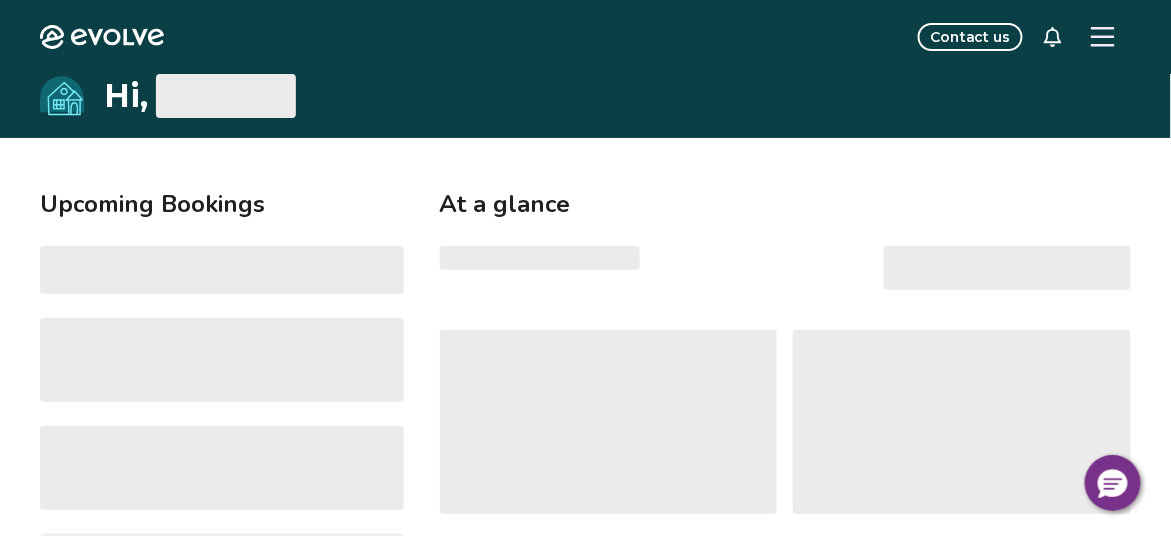 select on "******" 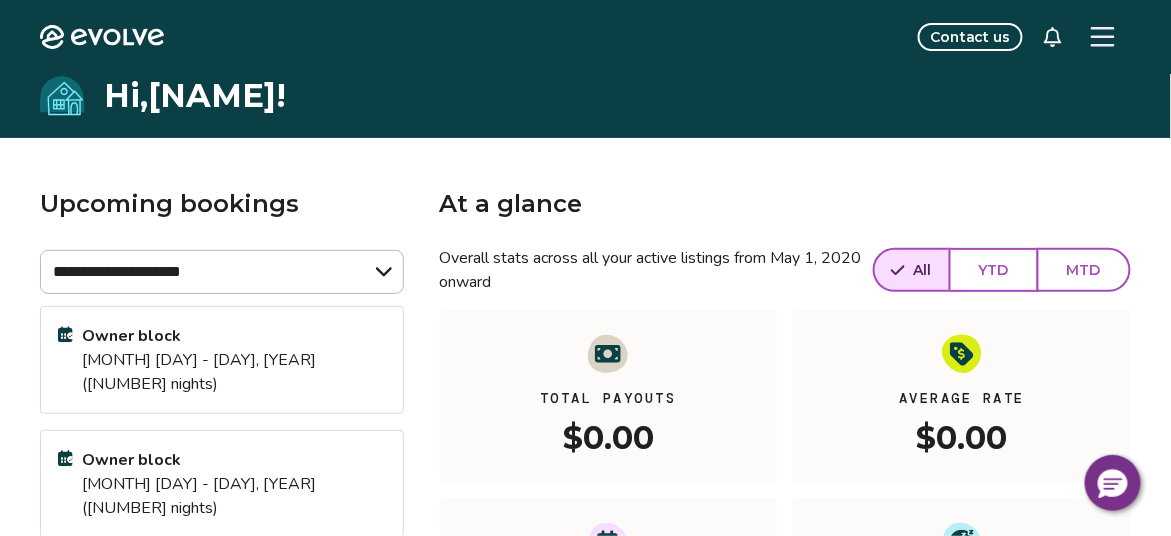 click 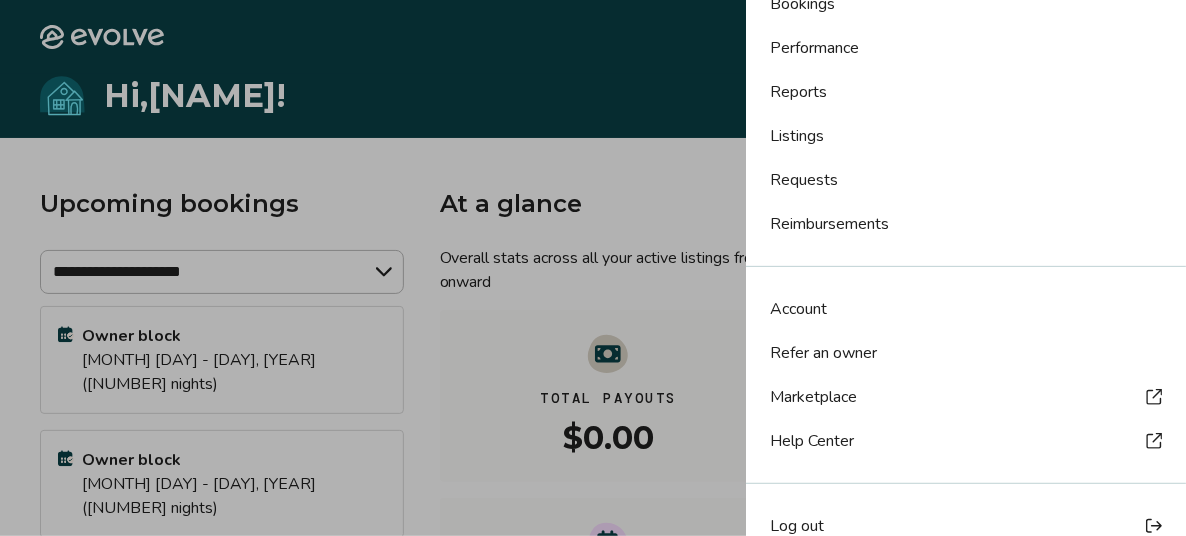 scroll, scrollTop: 186, scrollLeft: 0, axis: vertical 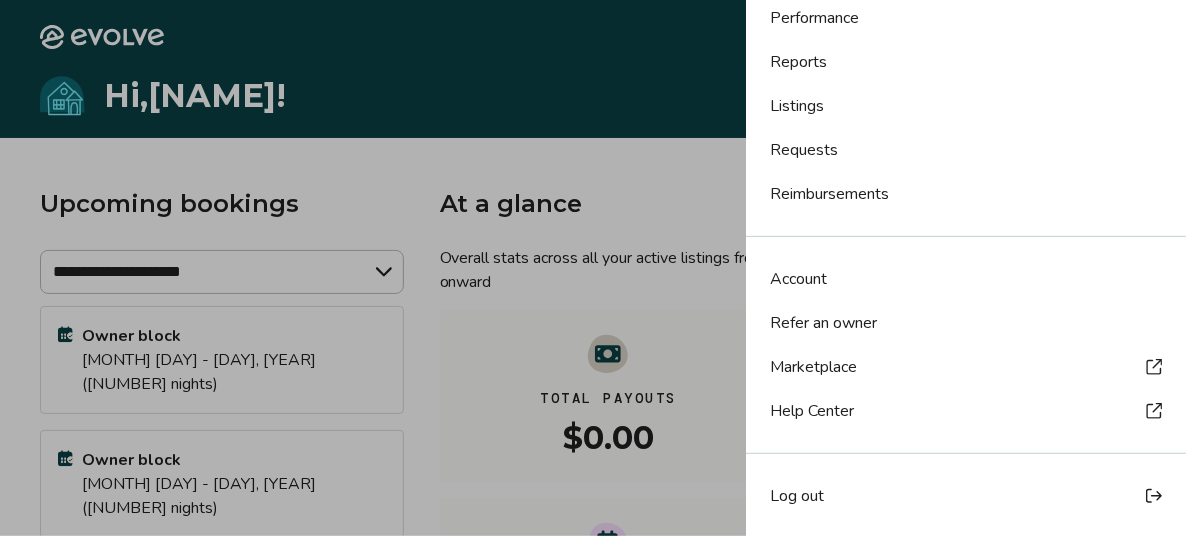 click on "Marketplace" at bounding box center (813, 367) 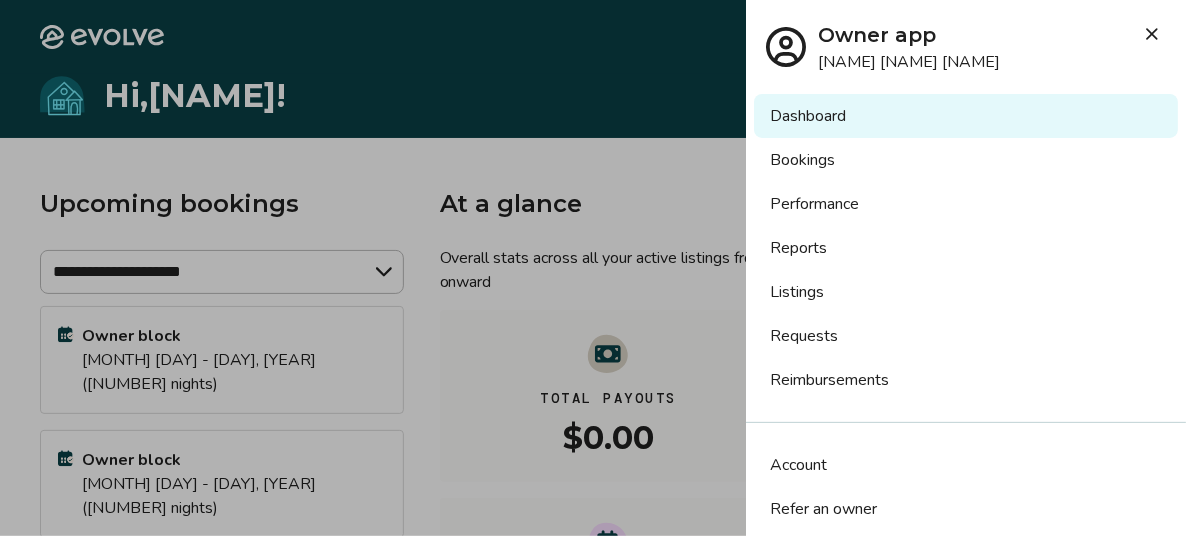 click on "Listings" at bounding box center (966, 292) 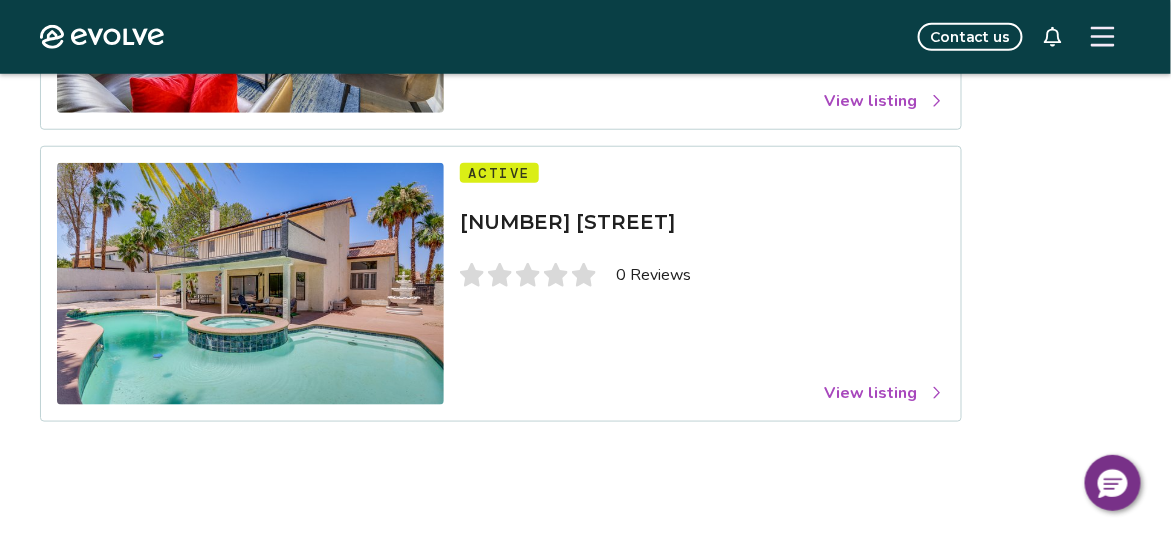 scroll, scrollTop: 399, scrollLeft: 0, axis: vertical 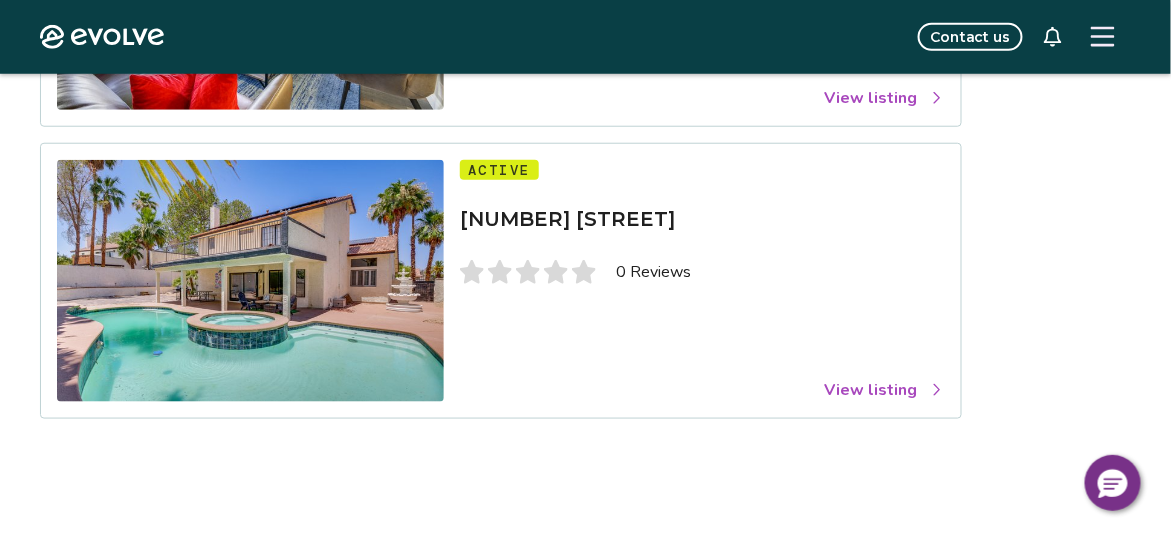 click on "View listing" at bounding box center [884, 390] 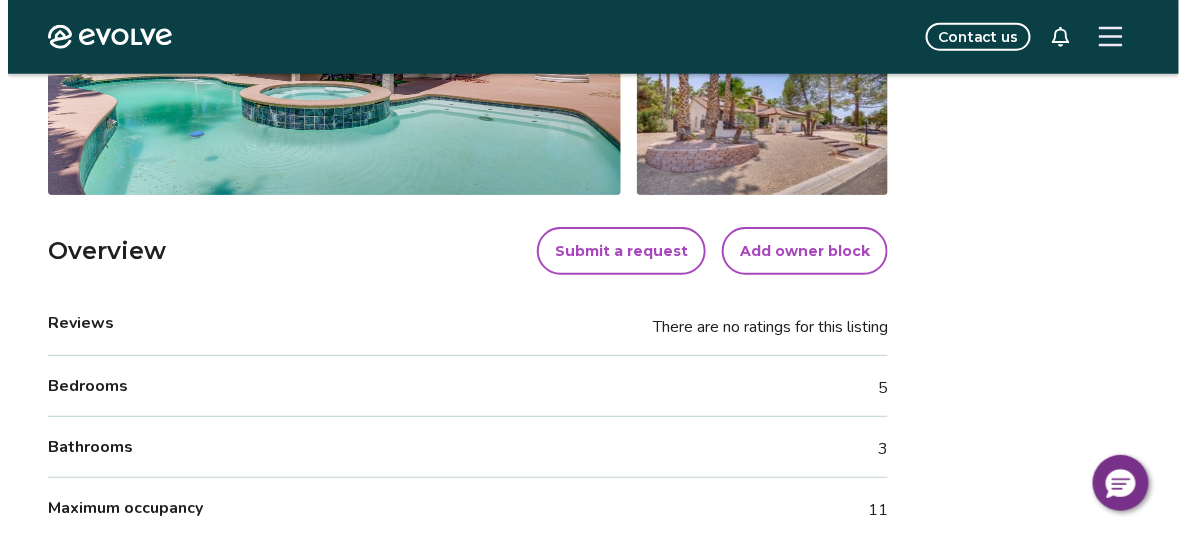 scroll, scrollTop: 499, scrollLeft: 0, axis: vertical 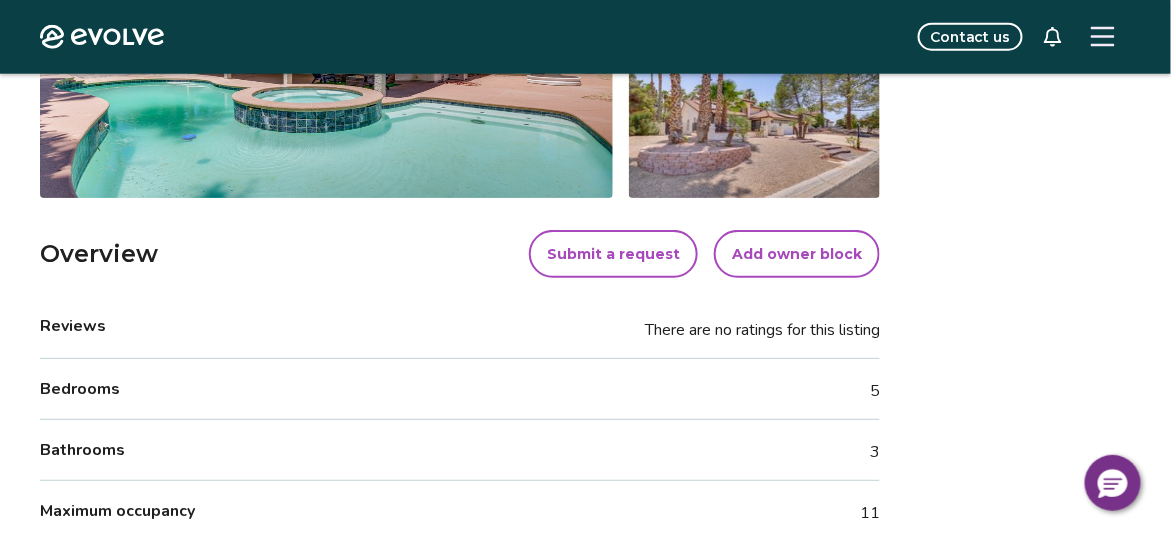 click on "Add owner block" at bounding box center [797, 254] 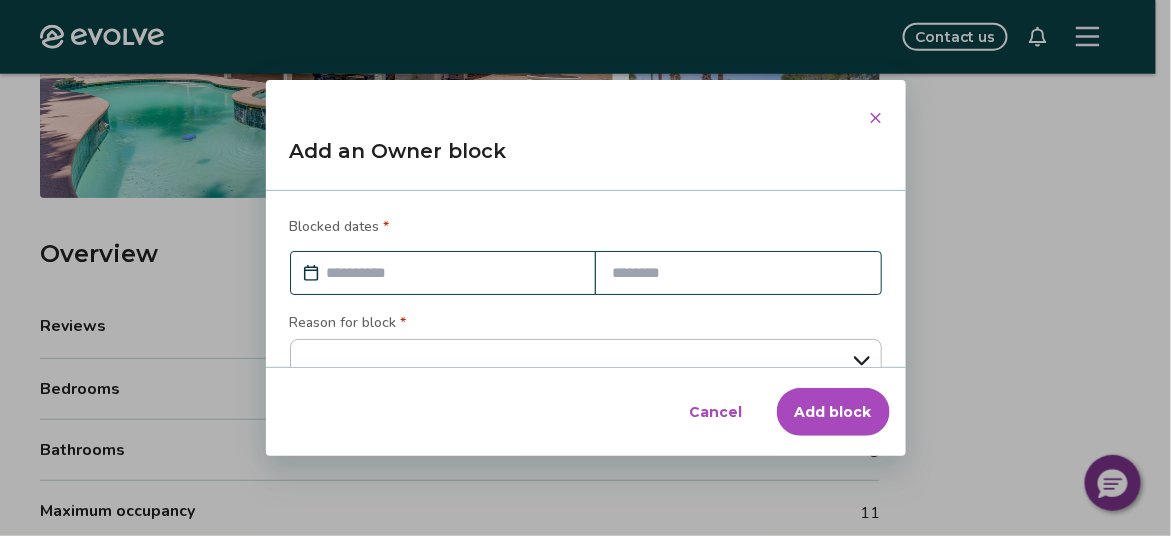 type on "*" 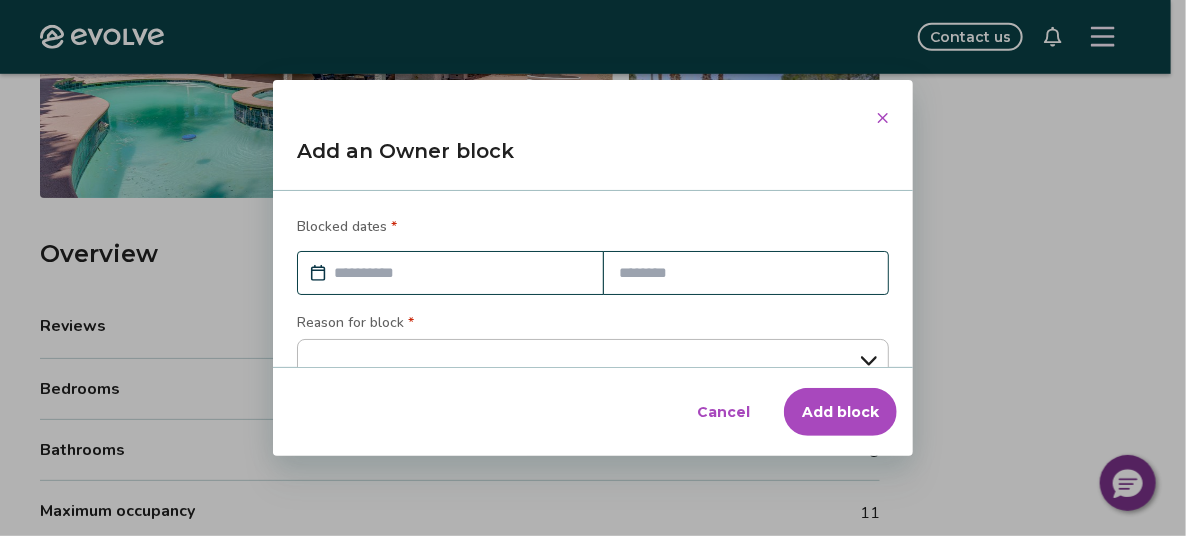 scroll, scrollTop: 16, scrollLeft: 0, axis: vertical 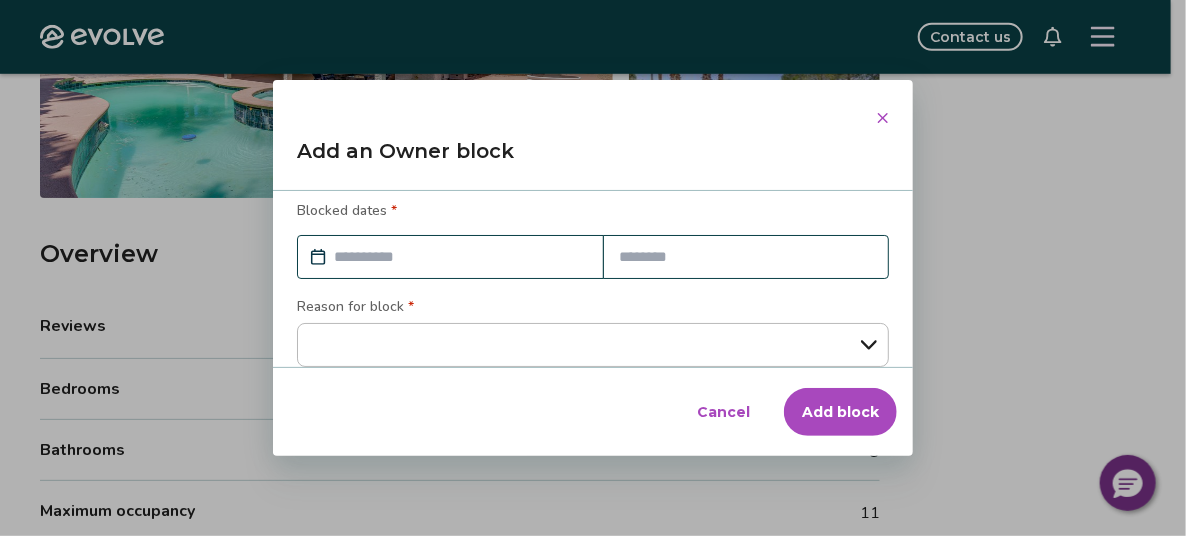 click at bounding box center (460, 257) 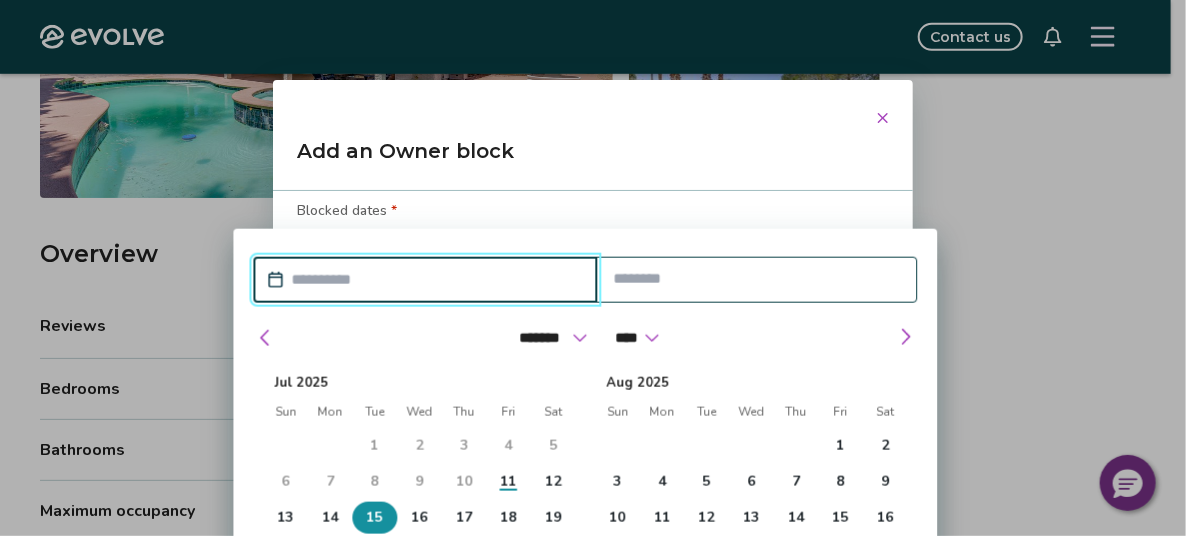 click on "15" at bounding box center [375, 518] 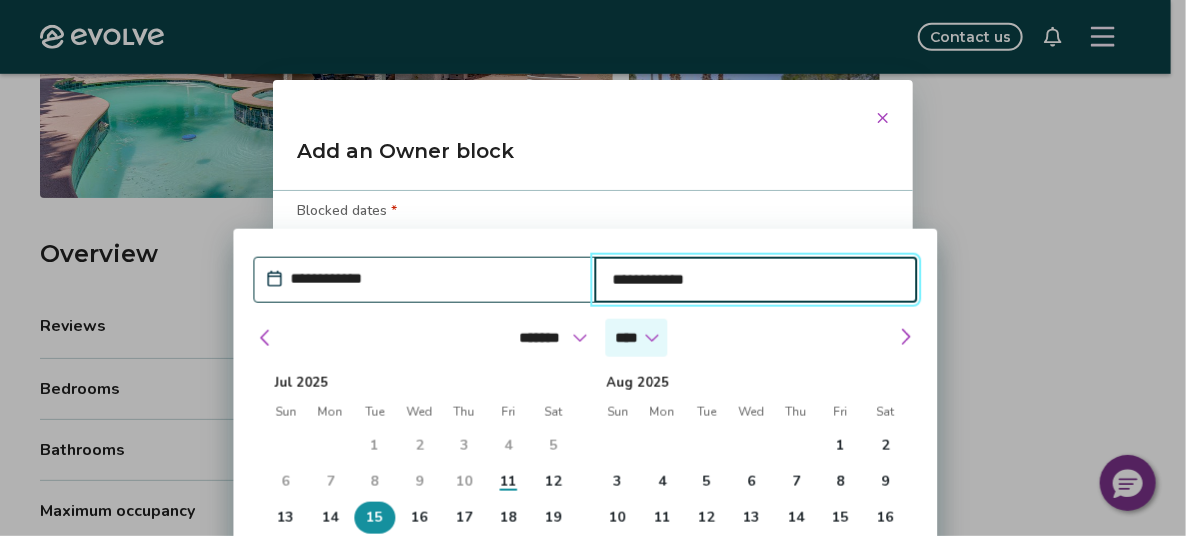 type on "*" 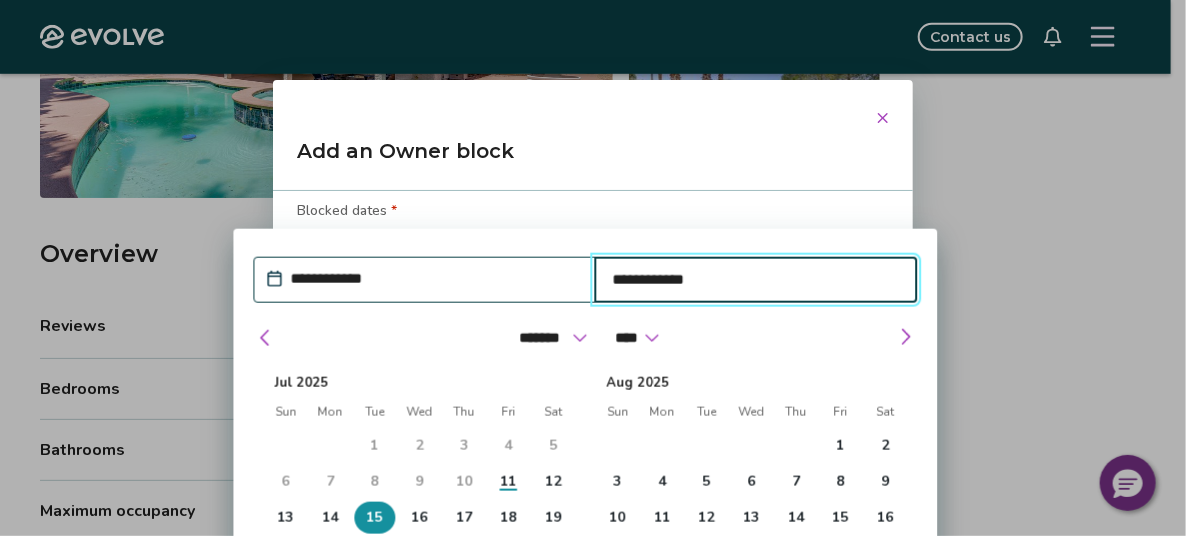 click on "**********" at bounding box center (756, 280) 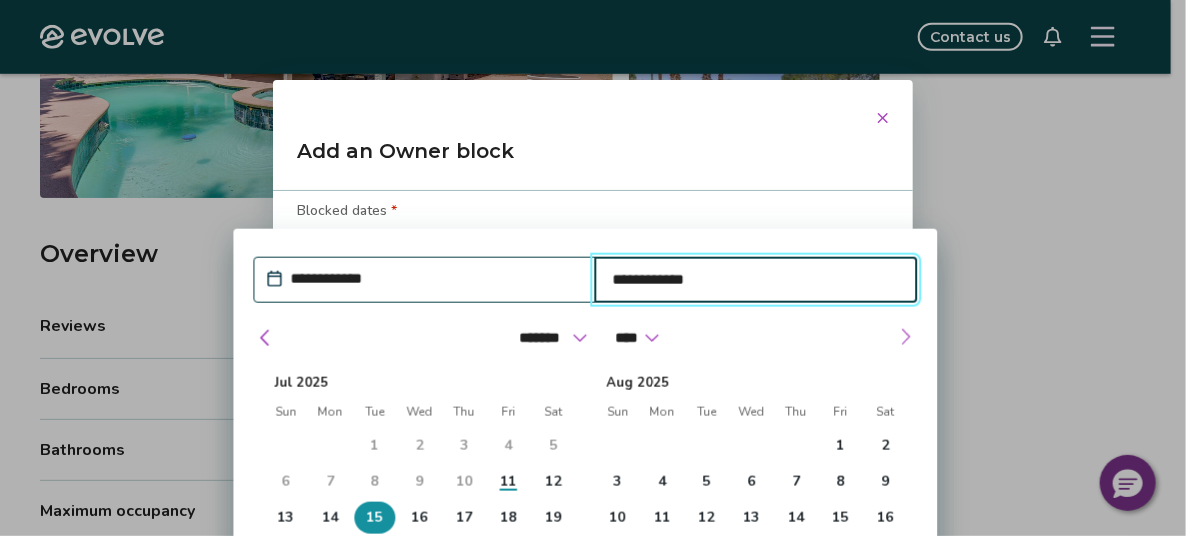 click at bounding box center [906, 337] 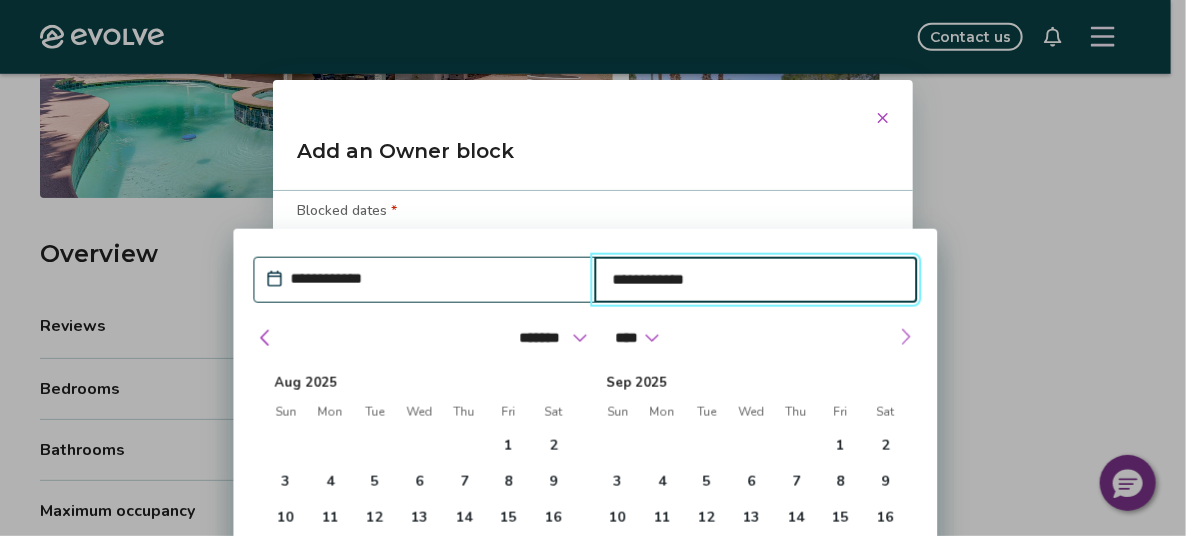 click at bounding box center (906, 337) 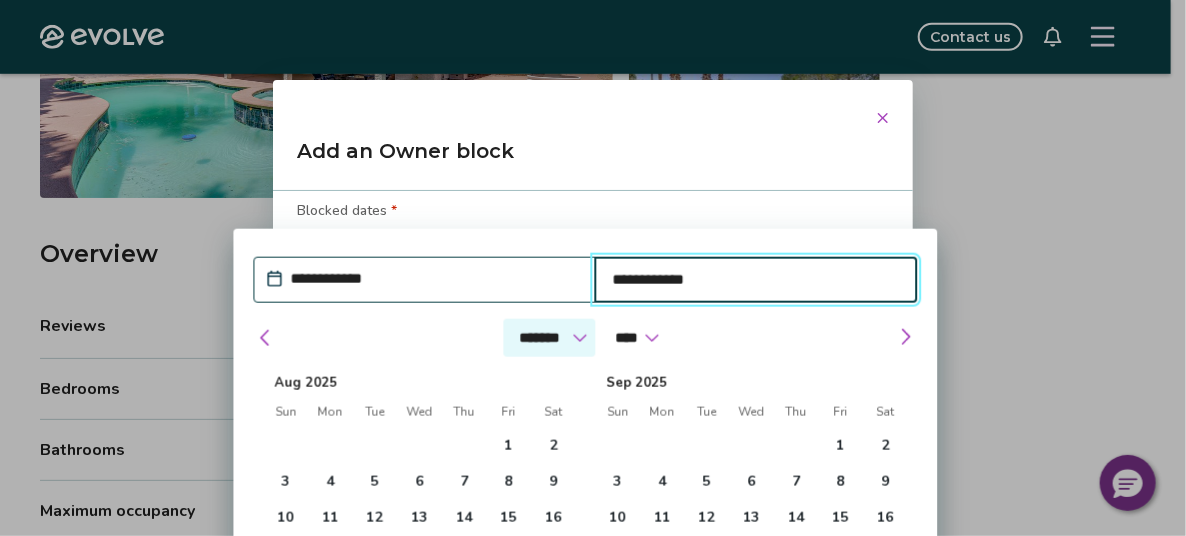 click on "******* ******** ***** ***** *** **** **** ****** ********* ******* ******** ********" at bounding box center [549, 338] 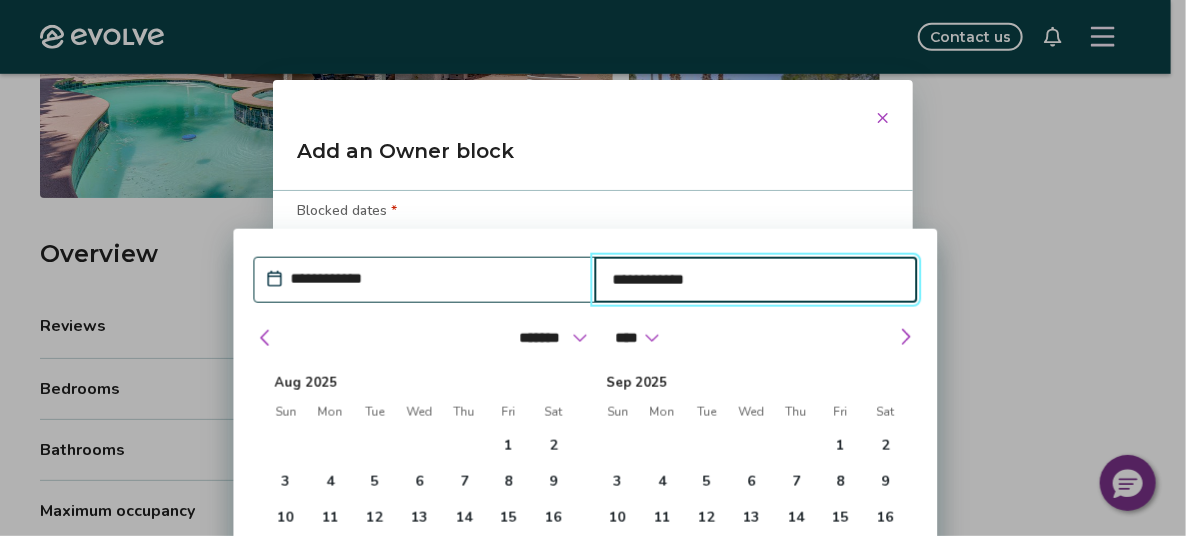 click on "**********" at bounding box center (756, 280) 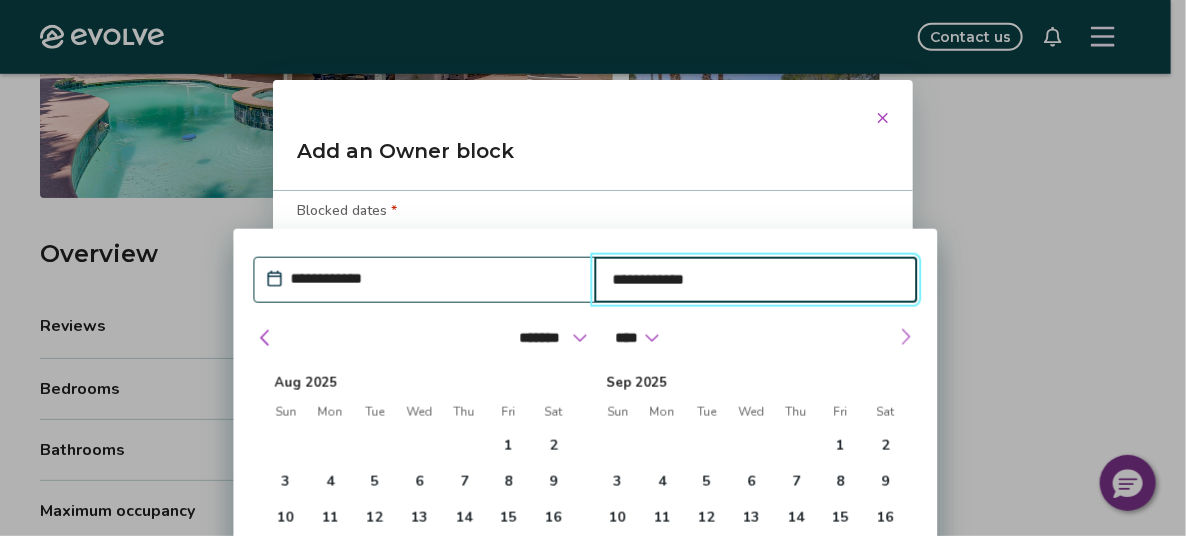 click at bounding box center [906, 337] 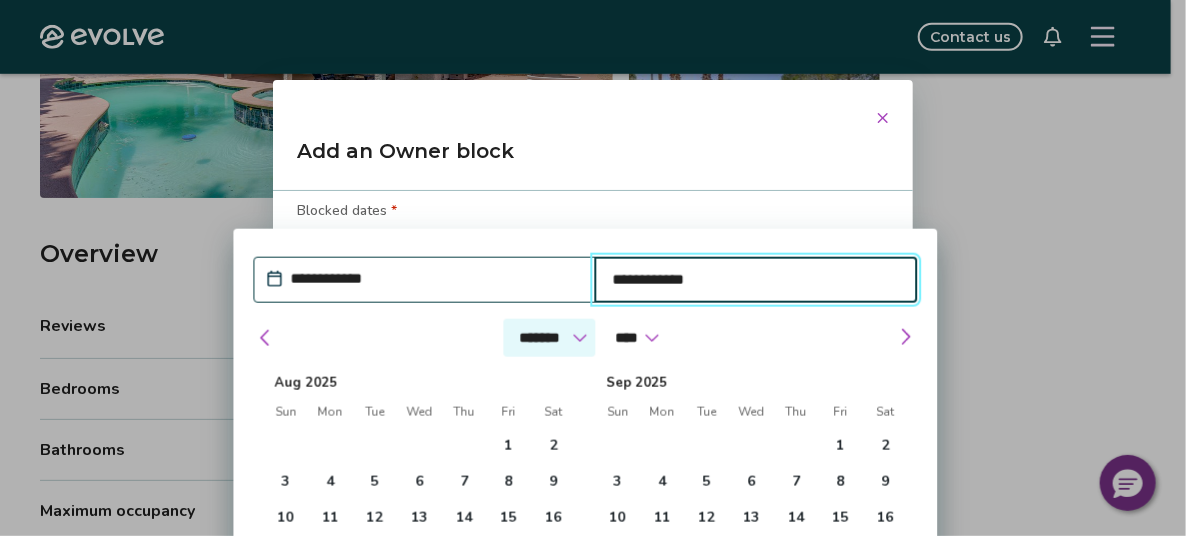 click on "******* ******** ***** ***** *** **** **** ****** ********* ******* ******** ********" at bounding box center (549, 338) 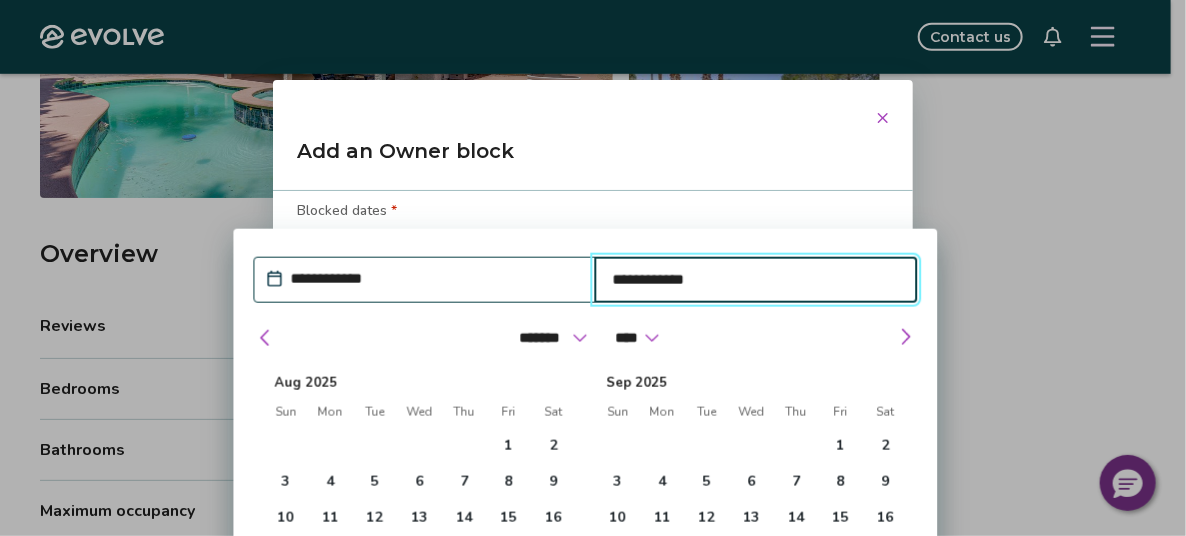 click on "**********" at bounding box center (756, 280) 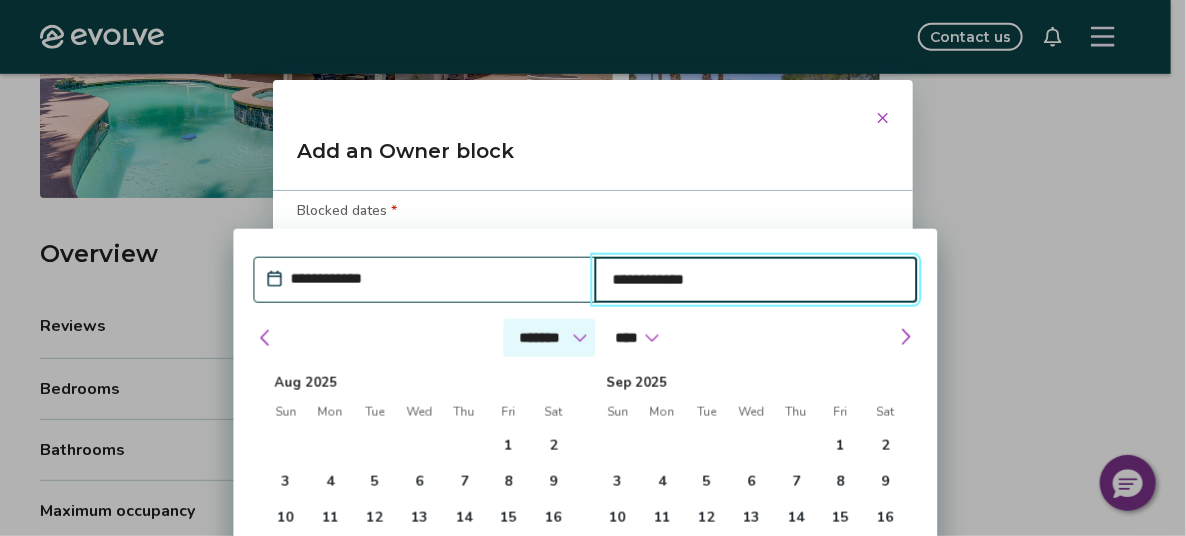 click on "******* ******** ***** ***** *** **** **** ****** ********* ******* ******** ********" at bounding box center (549, 338) 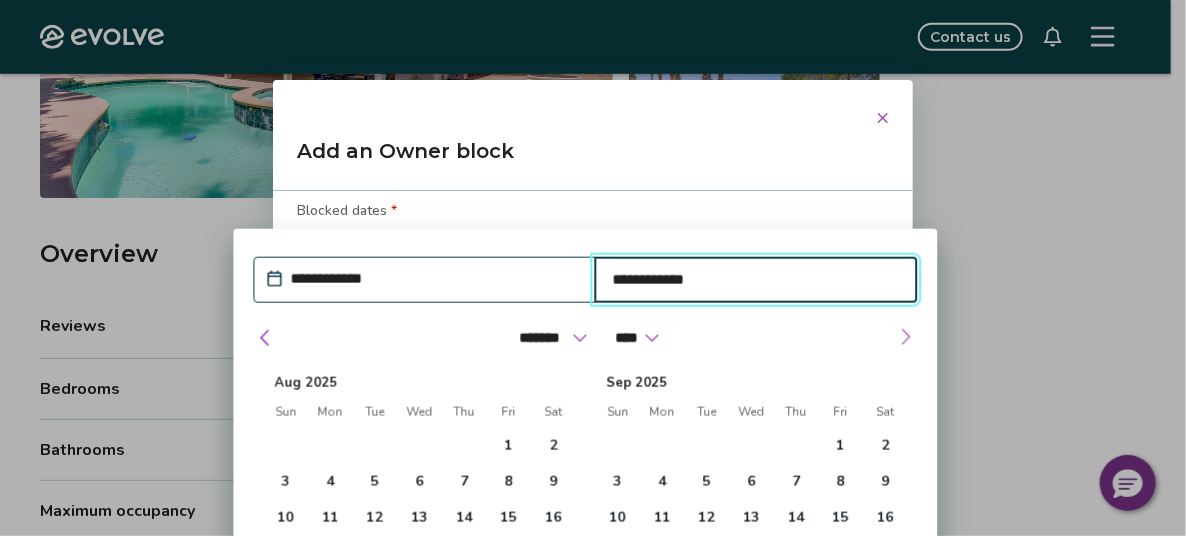click at bounding box center [906, 337] 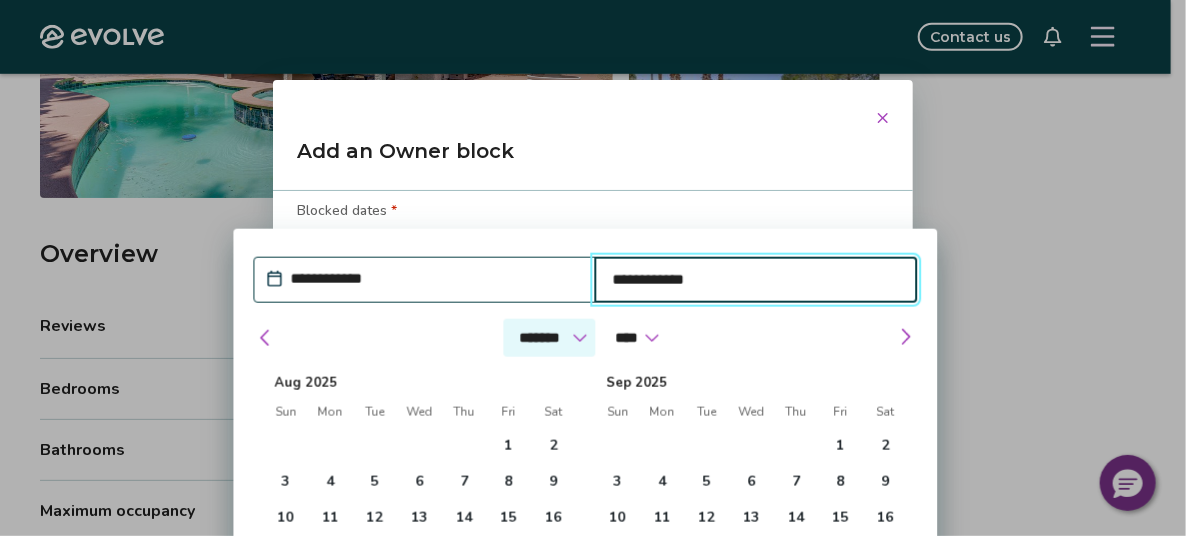 click on "******* ******** ***** ***** *** **** **** ****** ********* ******* ******** ********" at bounding box center [549, 338] 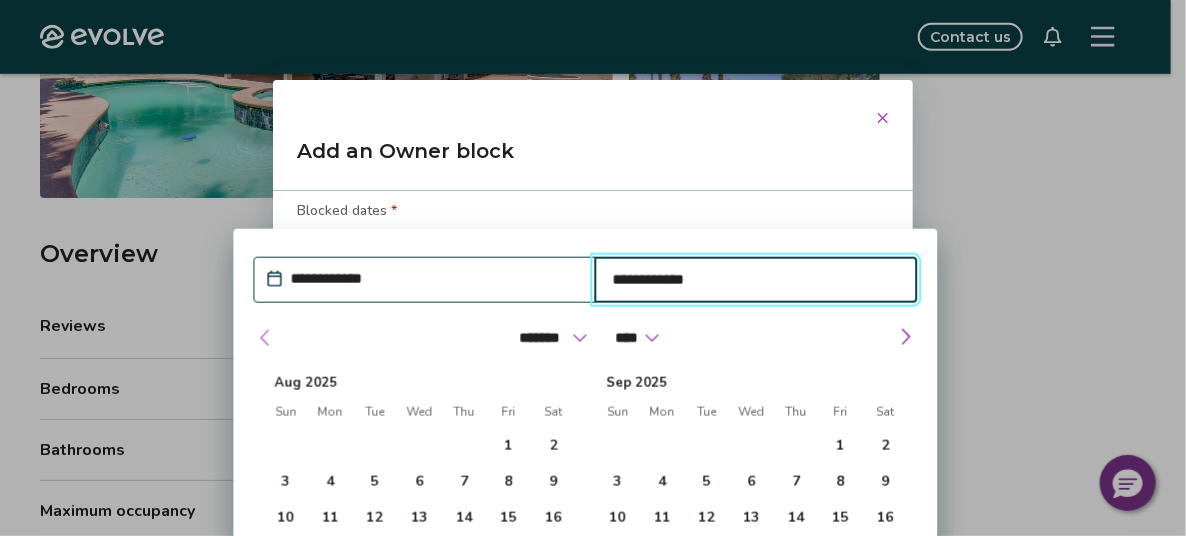 click at bounding box center (265, 338) 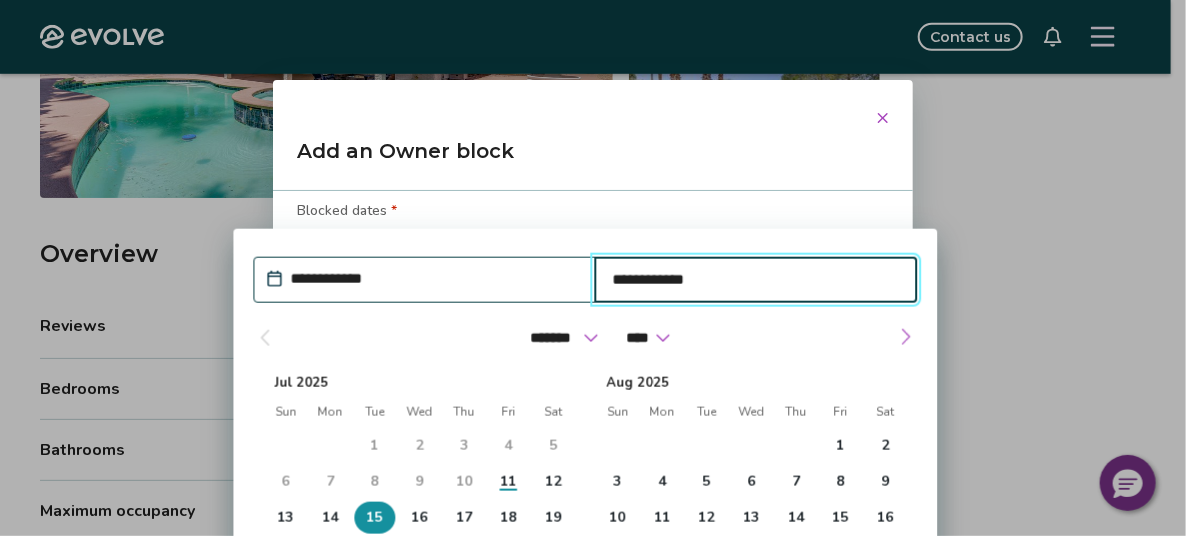click at bounding box center (906, 337) 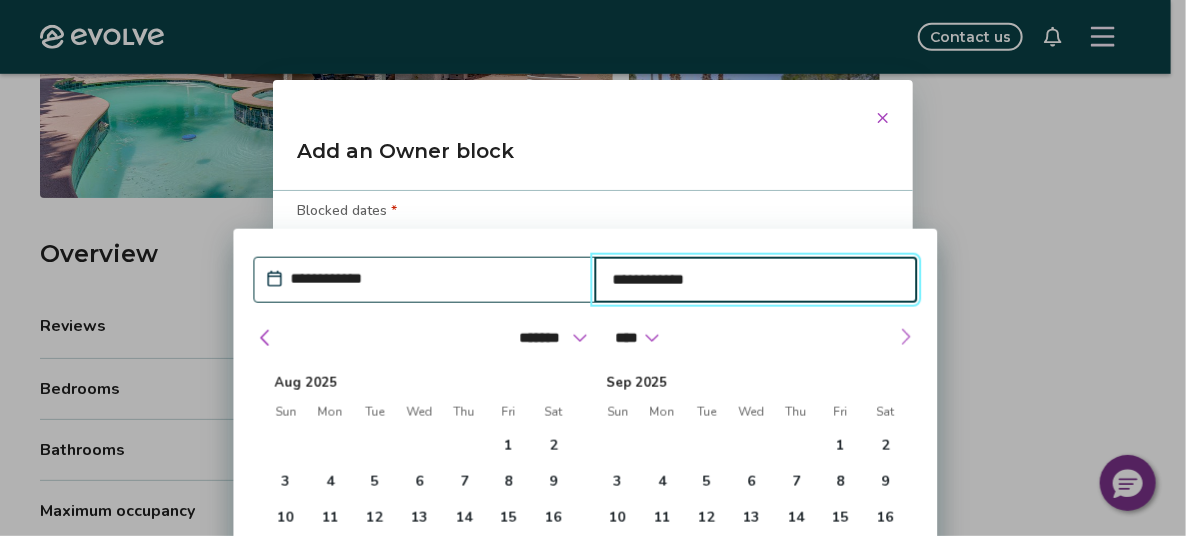 click at bounding box center [906, 337] 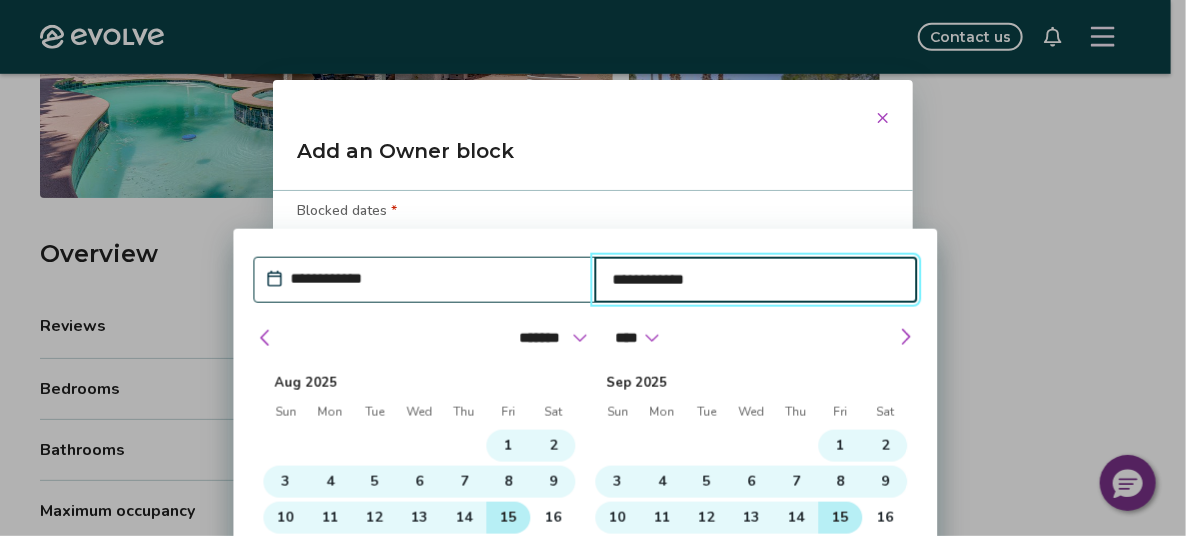 click on "15" at bounding box center (841, 518) 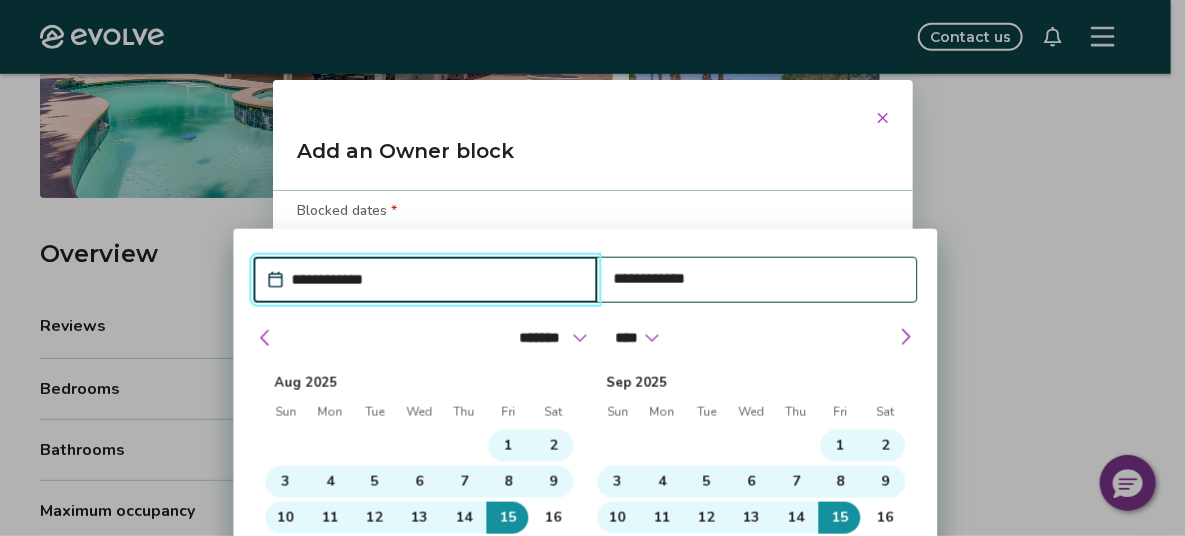 type on "*" 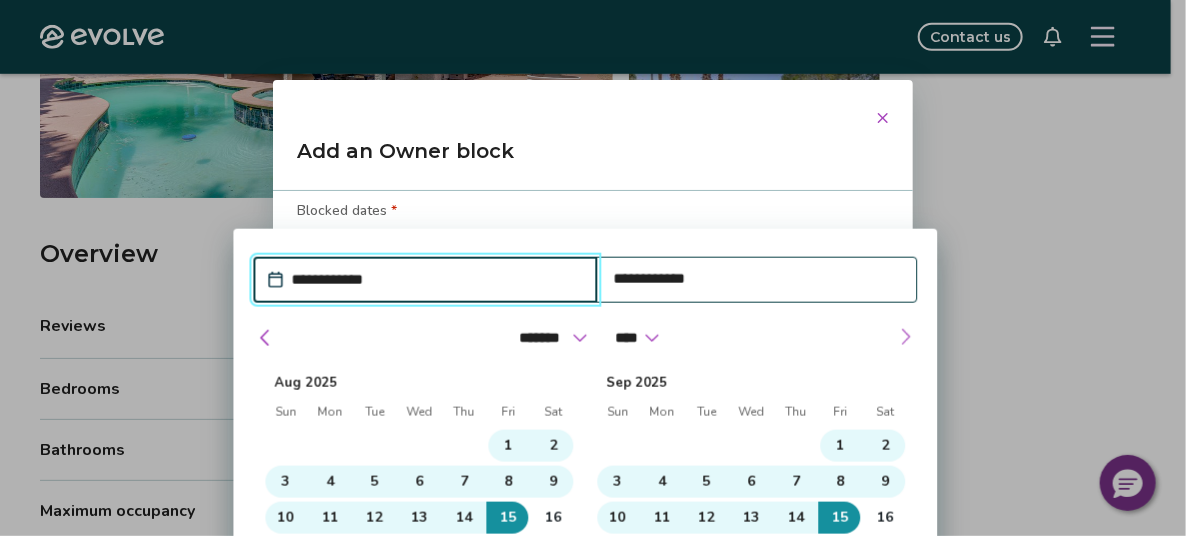 click at bounding box center [906, 337] 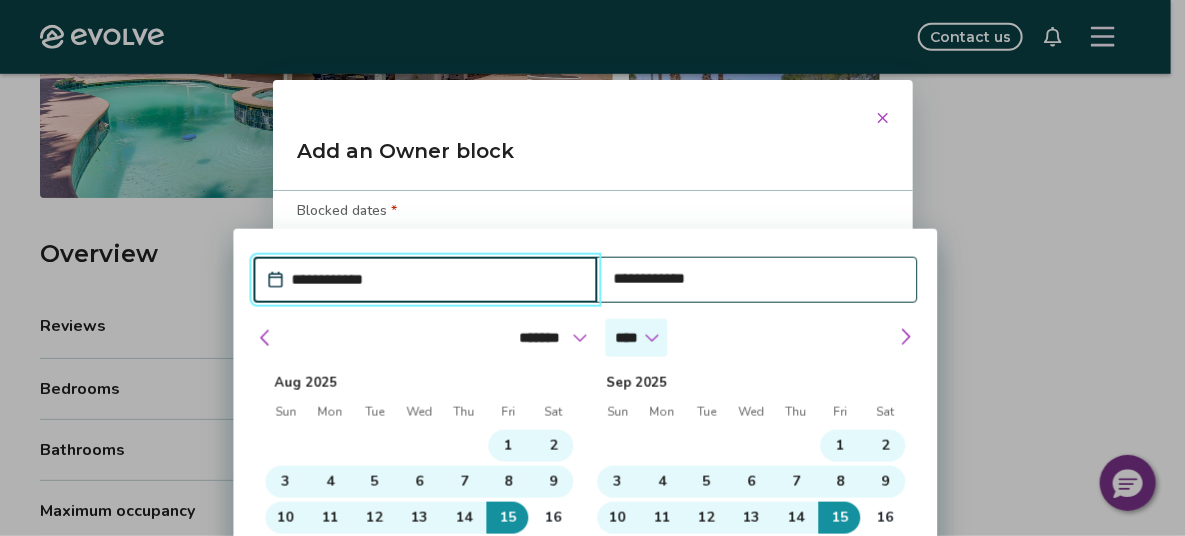 click on "****" at bounding box center (636, 338) 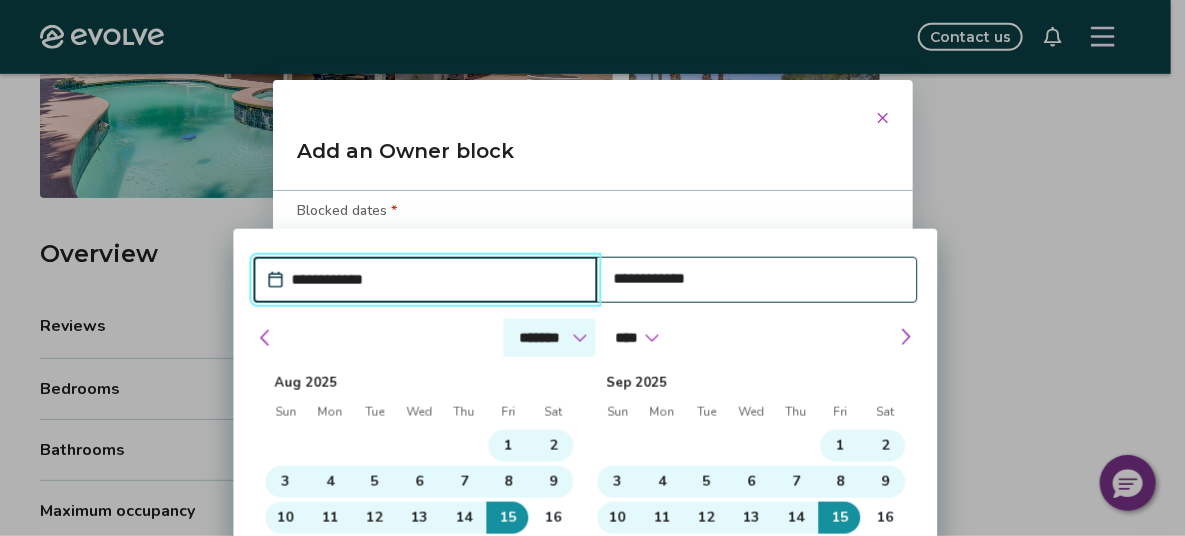 click on "******* ******** ***** ***** *** **** **** ****** ********* ******* ******** ********" at bounding box center (549, 338) 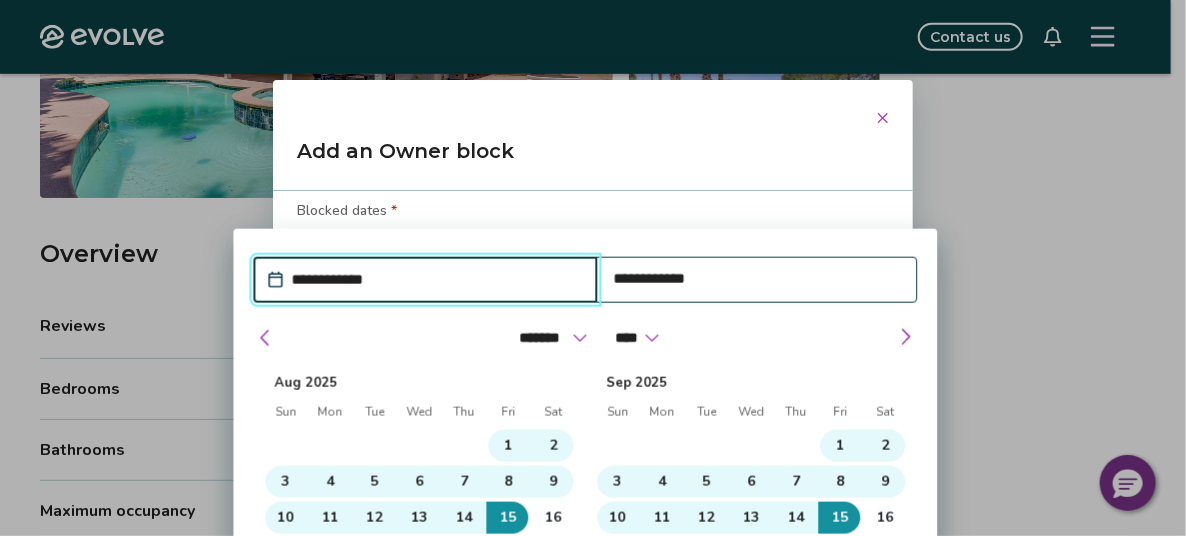 click on "Blocked dates   *" at bounding box center [593, 213] 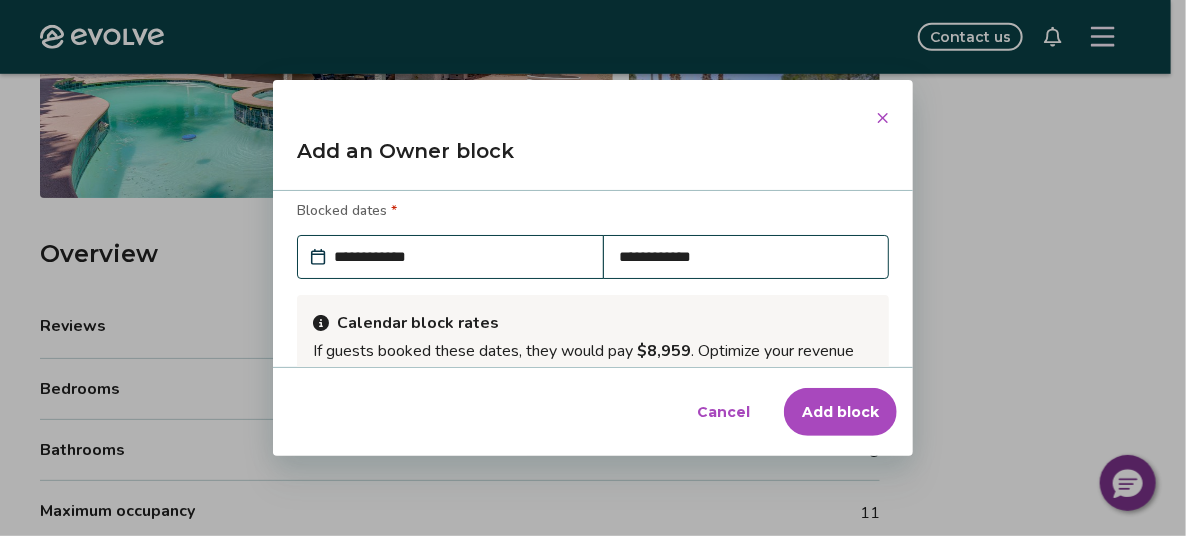 click on "**********" at bounding box center [746, 257] 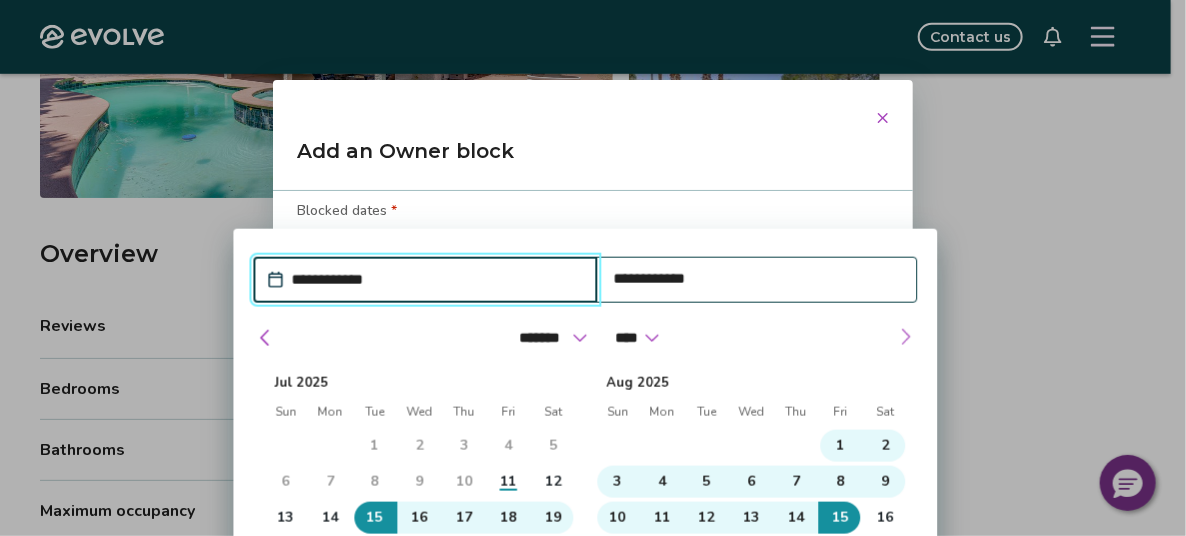 click at bounding box center [906, 337] 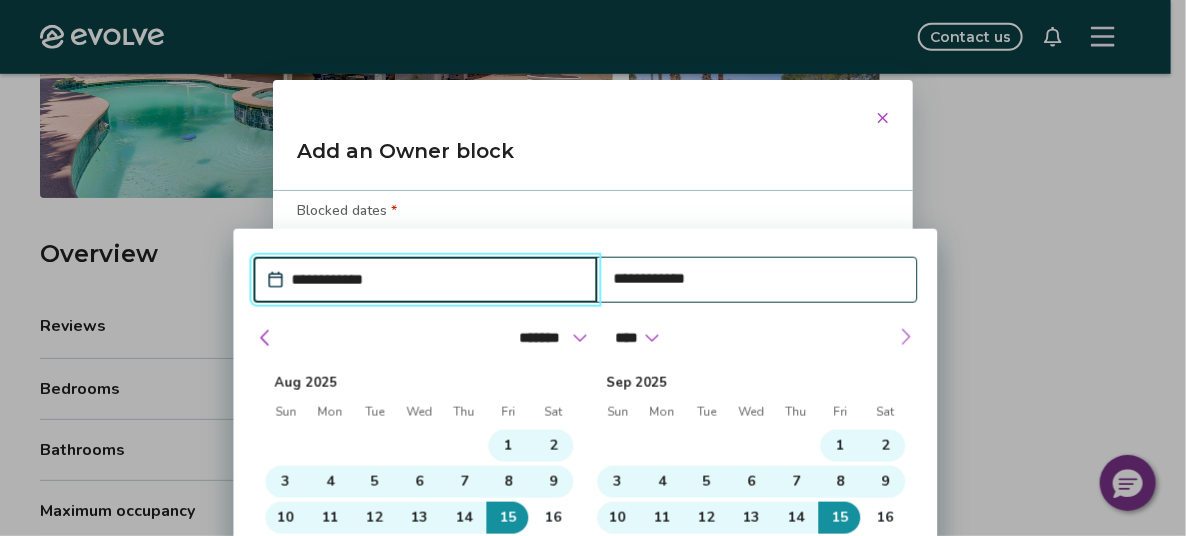 click at bounding box center [906, 337] 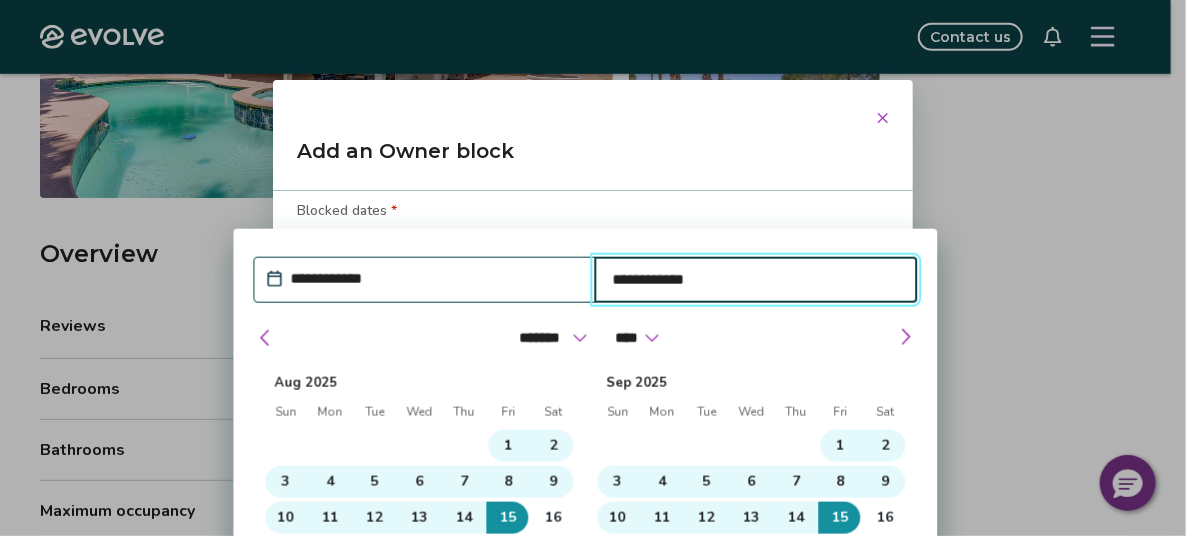 click on "**********" at bounding box center [756, 280] 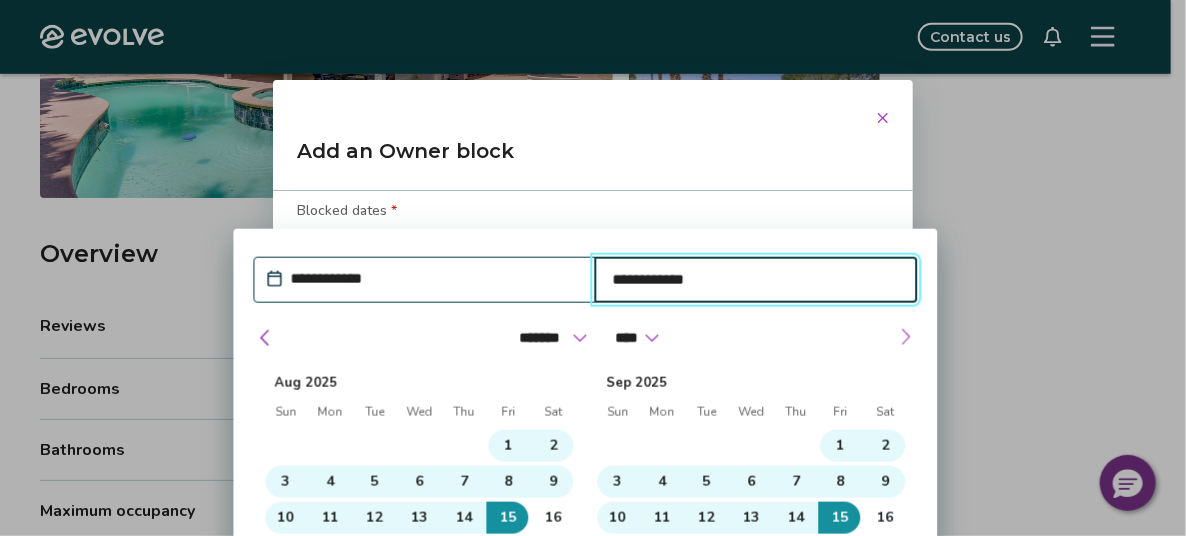 click at bounding box center (906, 337) 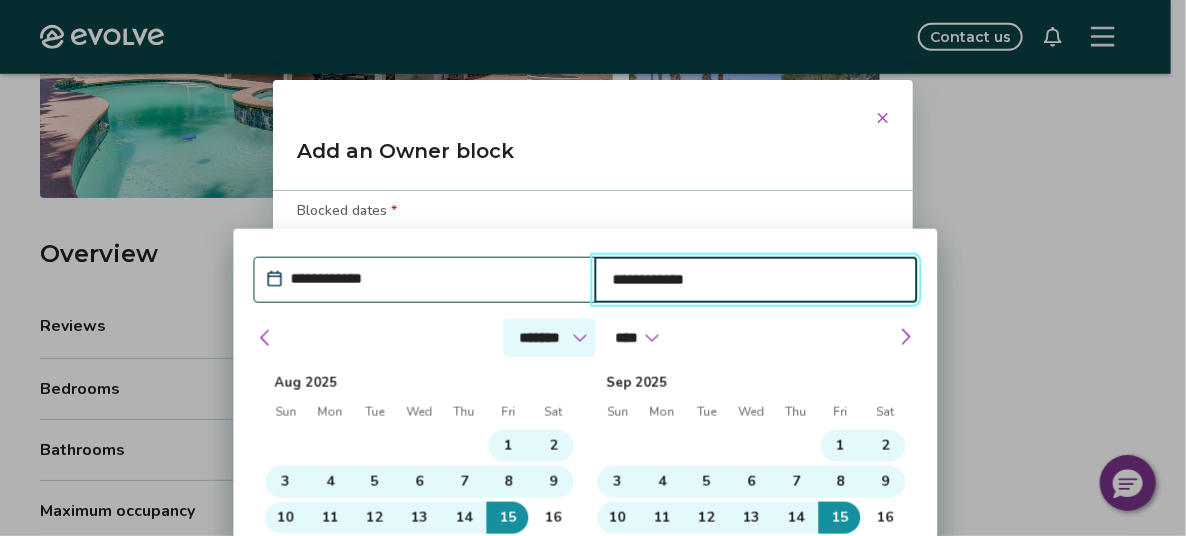 click on "******* ******** ***** ***** *** **** **** ****** ********* ******* ******** ********" at bounding box center (549, 338) 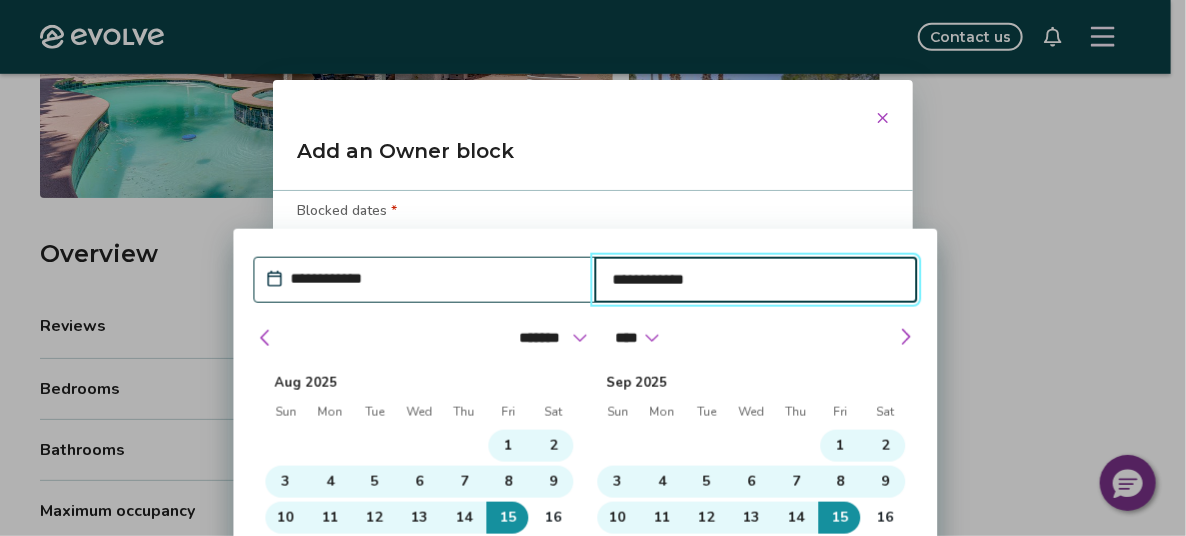 select on "*" 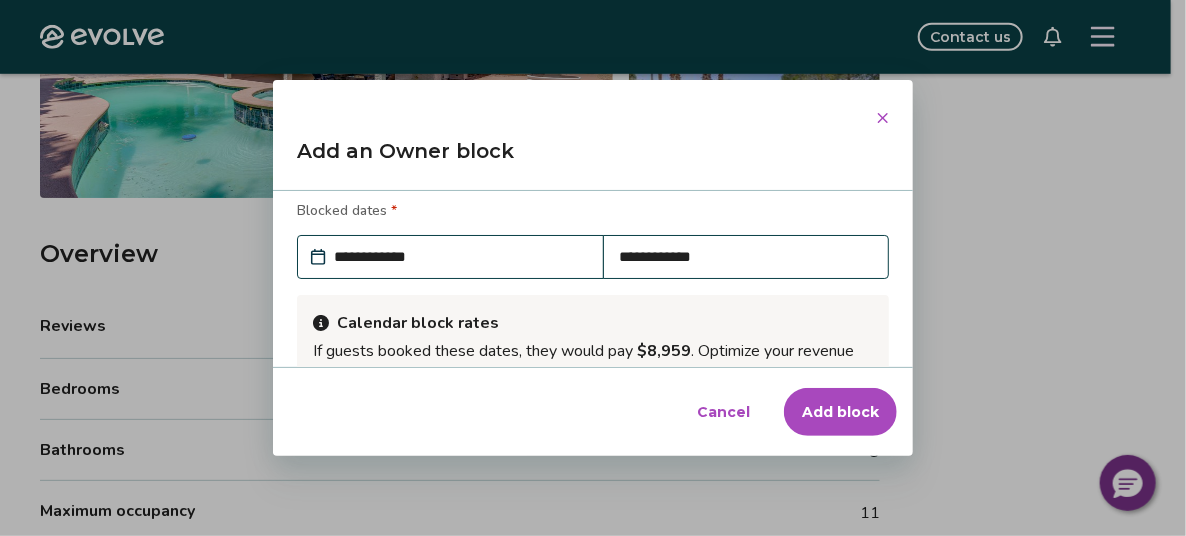 click on "**********" at bounding box center [593, 278] 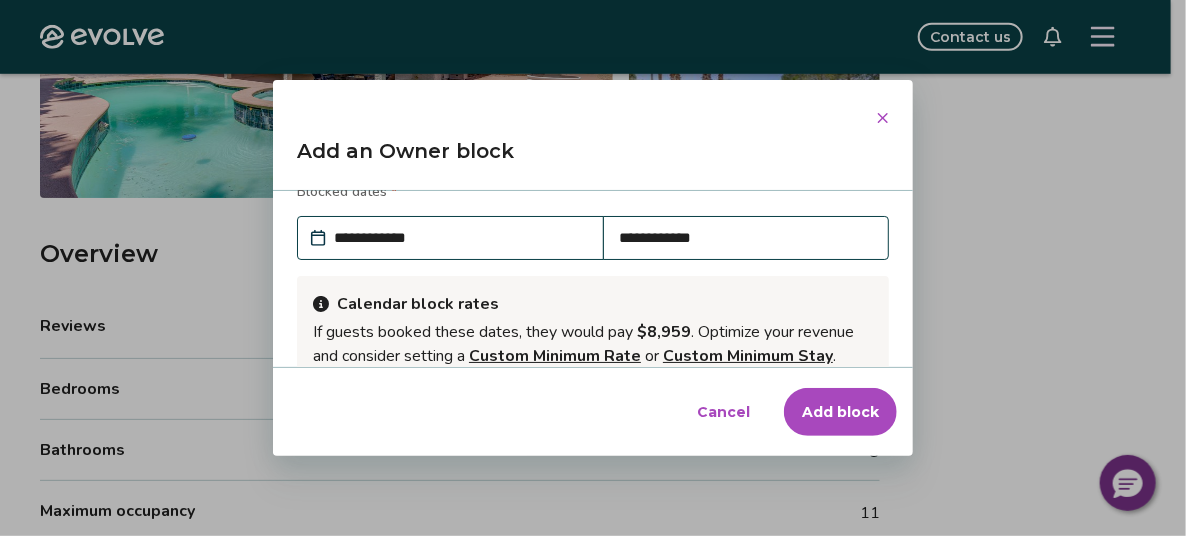 scroll, scrollTop: 0, scrollLeft: 0, axis: both 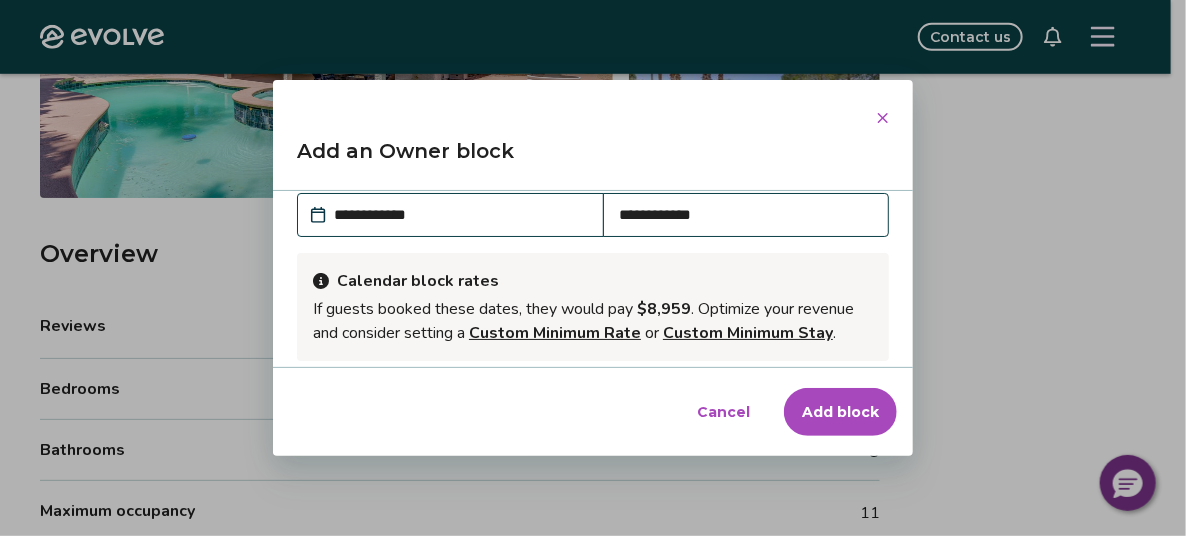 click on "**********" at bounding box center (746, 215) 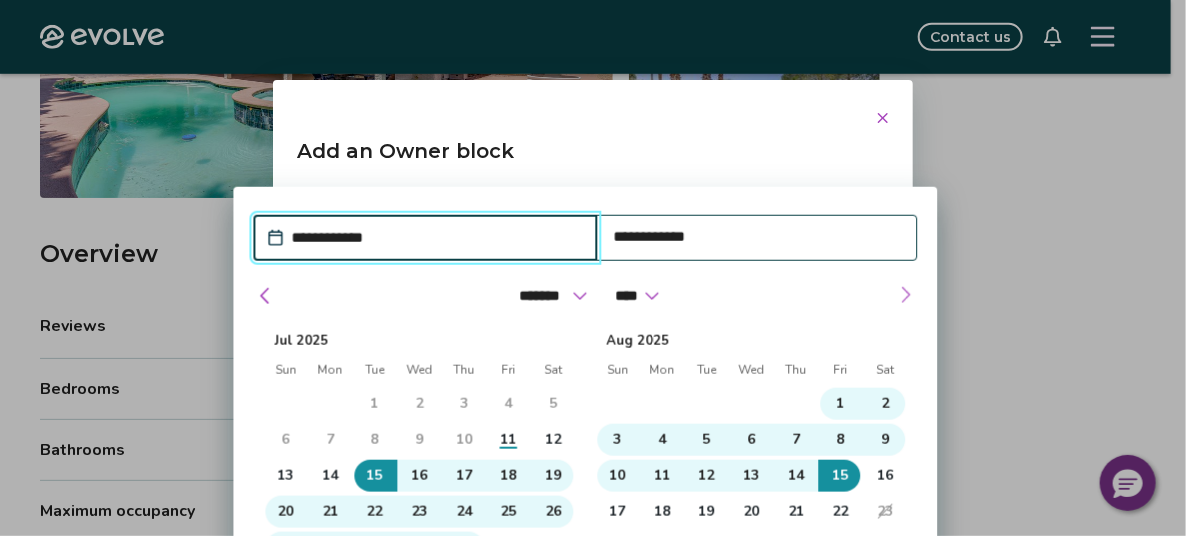 click at bounding box center (906, 295) 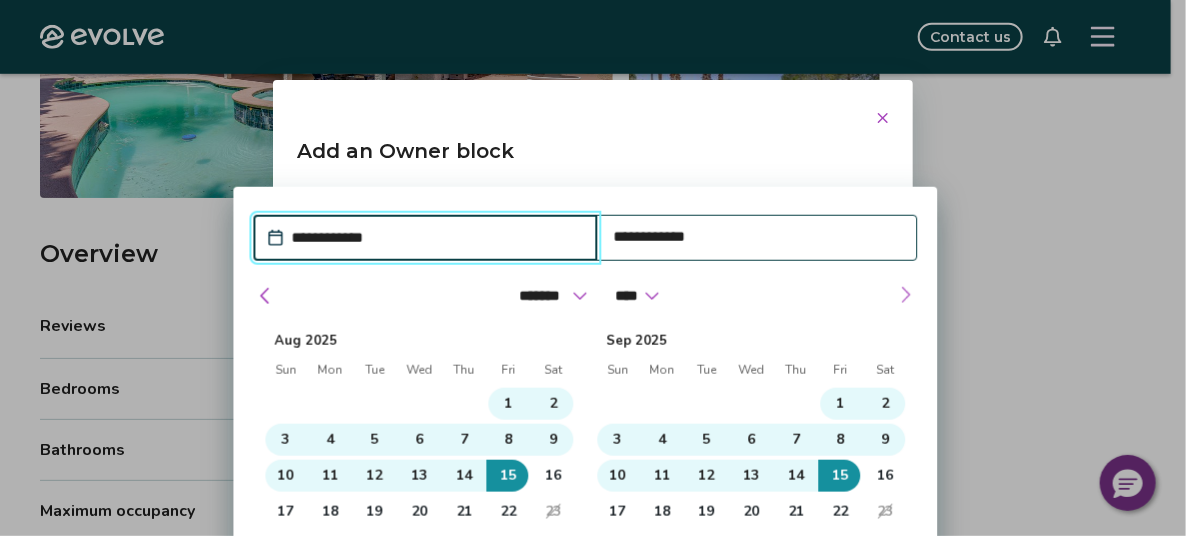 click at bounding box center (906, 295) 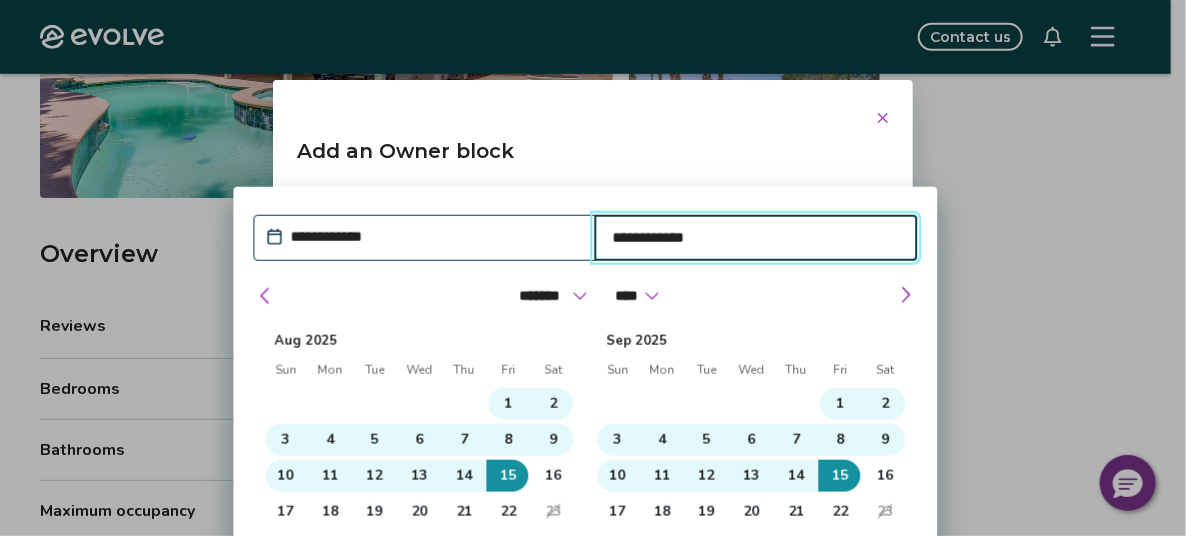 click on "**********" at bounding box center (756, 238) 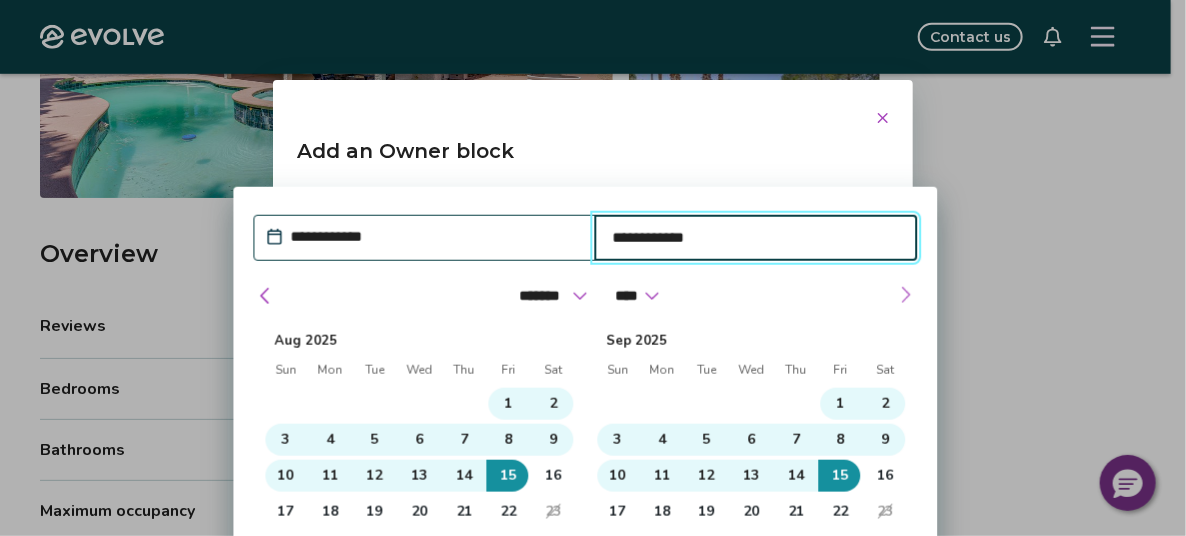 click at bounding box center (906, 295) 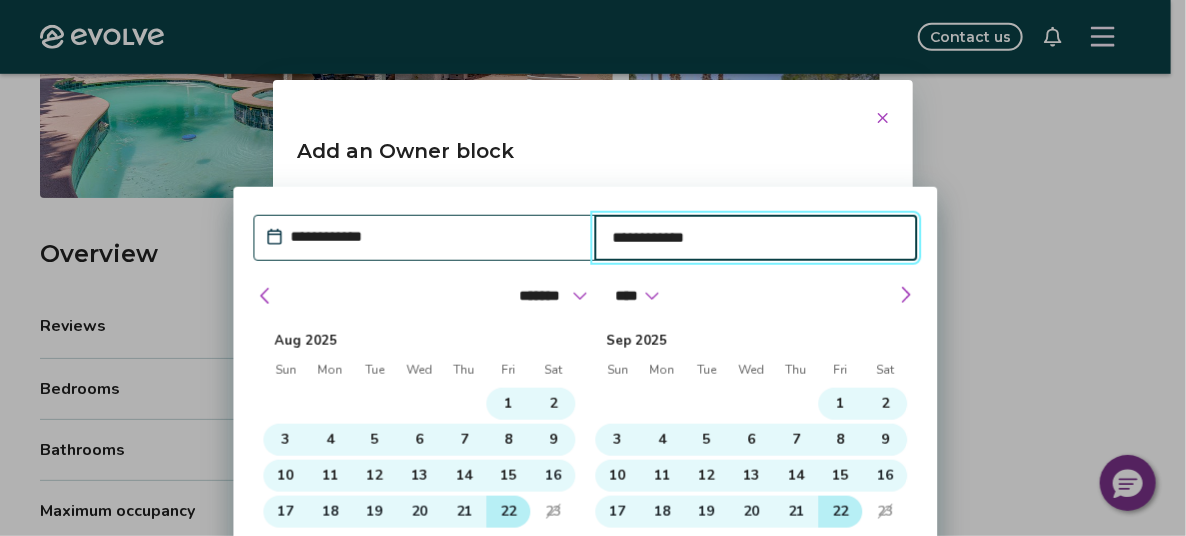 click on "22" at bounding box center (841, 512) 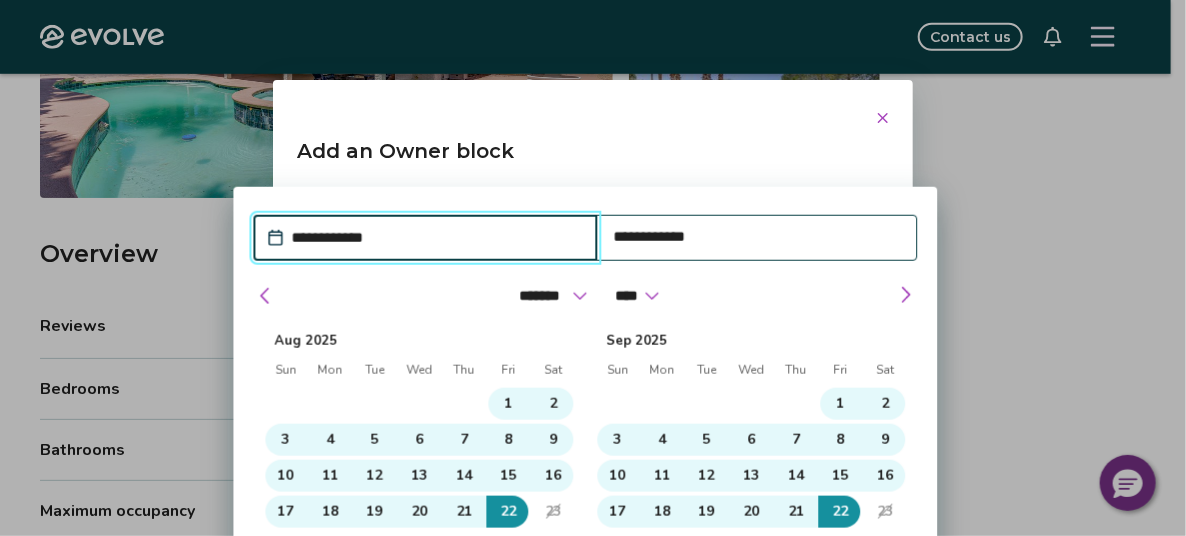 type on "*" 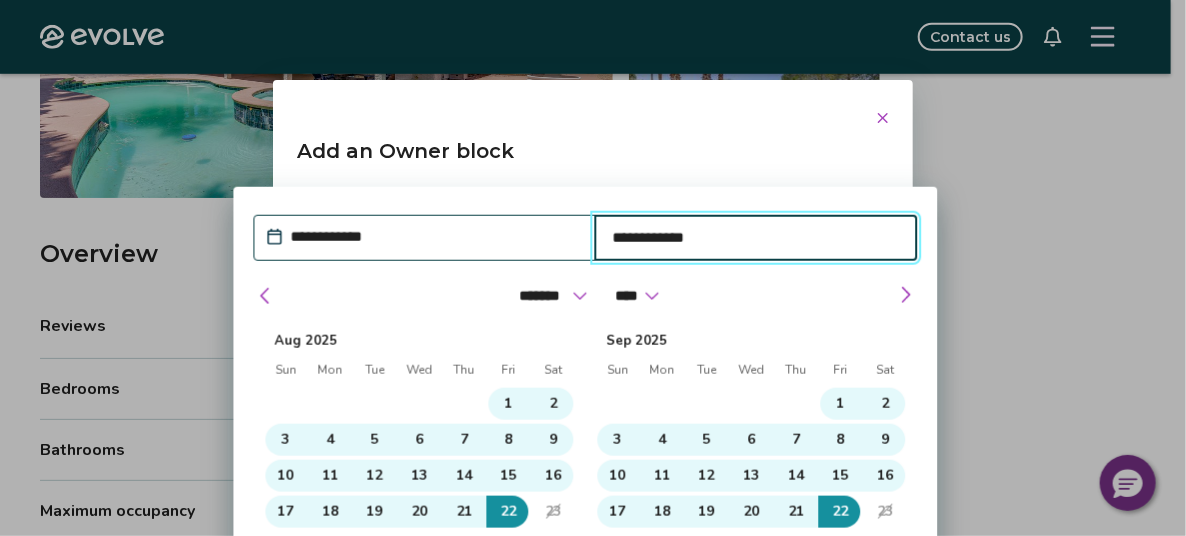 click on "**********" at bounding box center [756, 238] 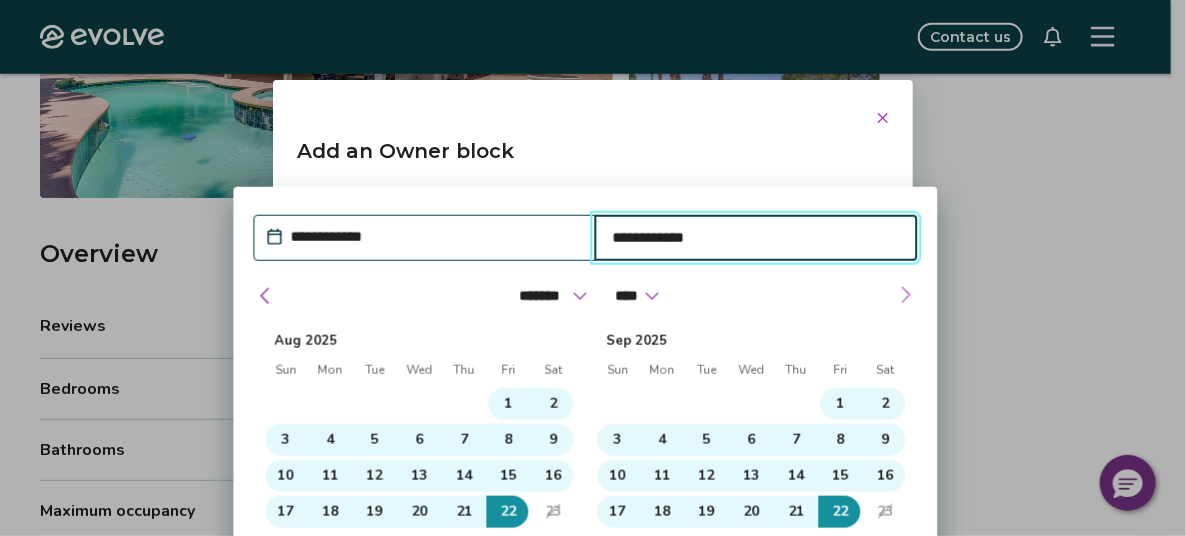 click at bounding box center (906, 295) 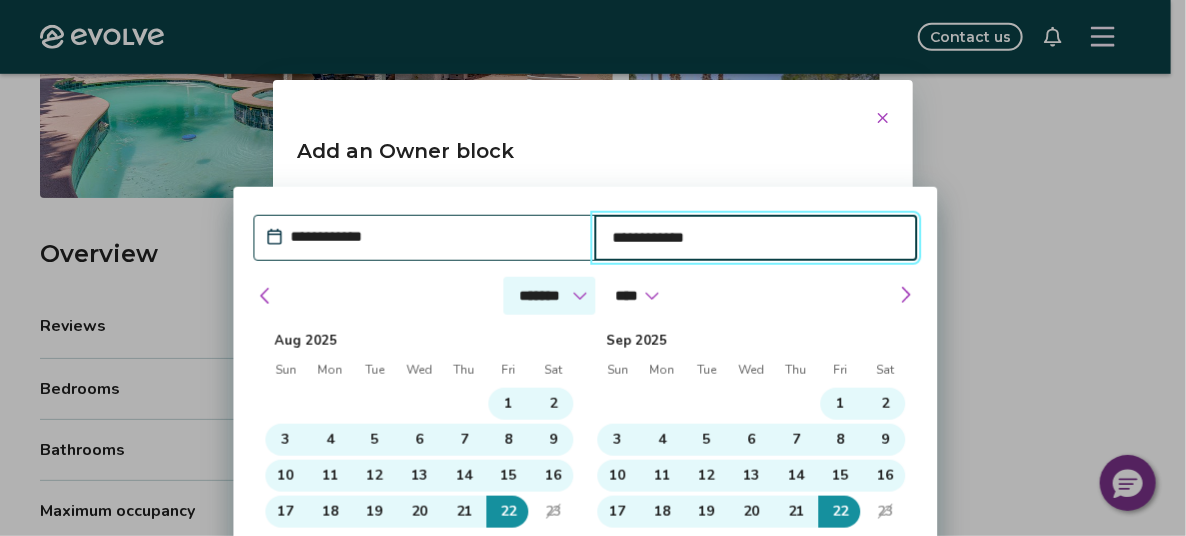 click on "******* ******** ***** ***** *** **** **** ****** ********* ******* ******** ********" at bounding box center (549, 296) 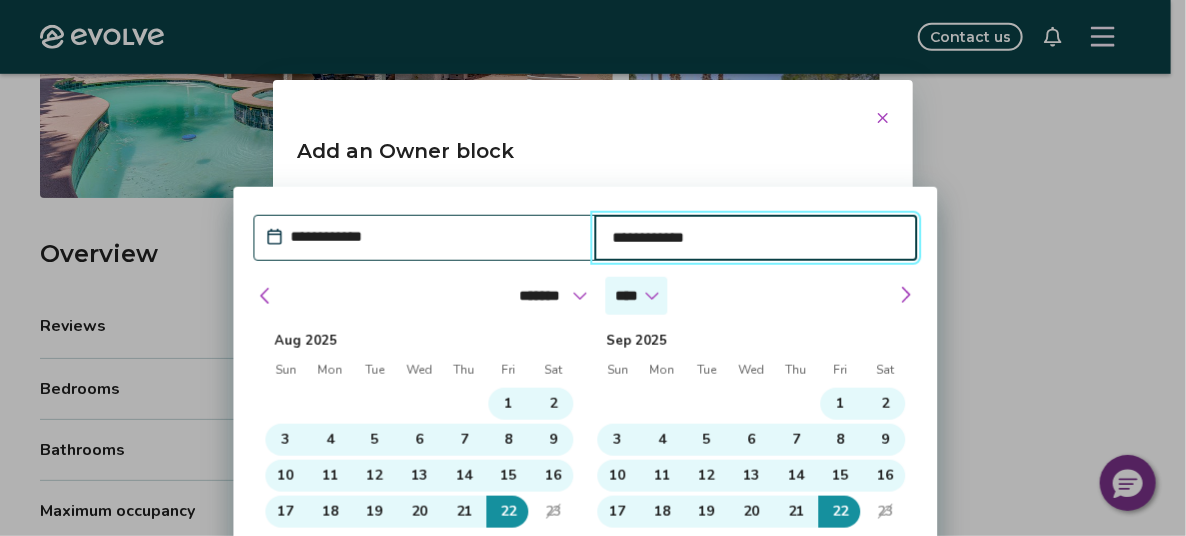 click on "****" at bounding box center (636, 296) 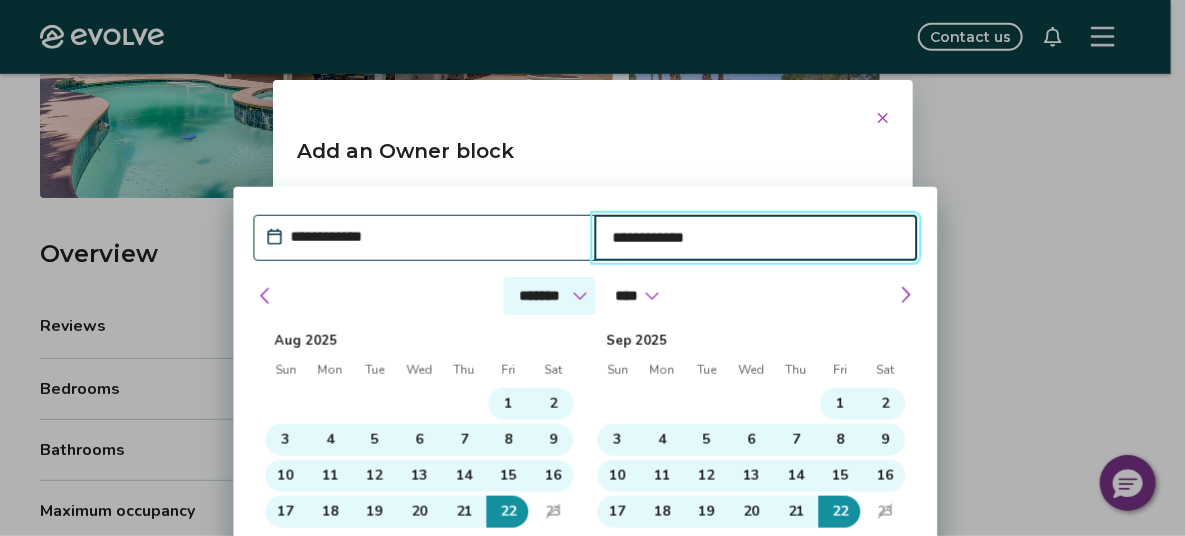 click on "******* ******** ***** ***** *** **** **** ****** ********* ******* ******** ********" at bounding box center (549, 296) 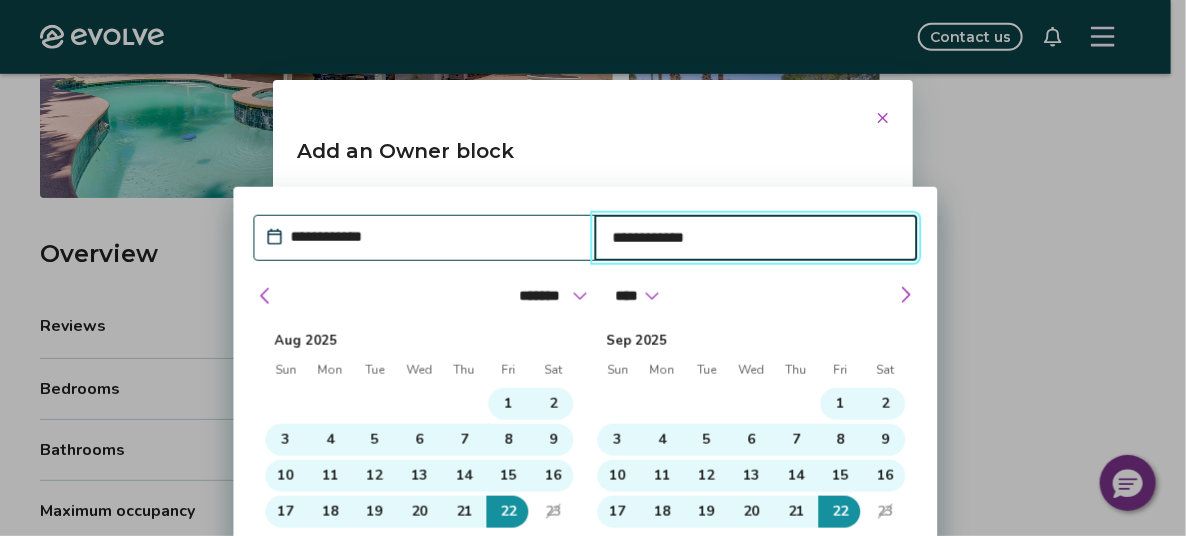 drag, startPoint x: 905, startPoint y: 291, endPoint x: 909, endPoint y: 344, distance: 53.15073 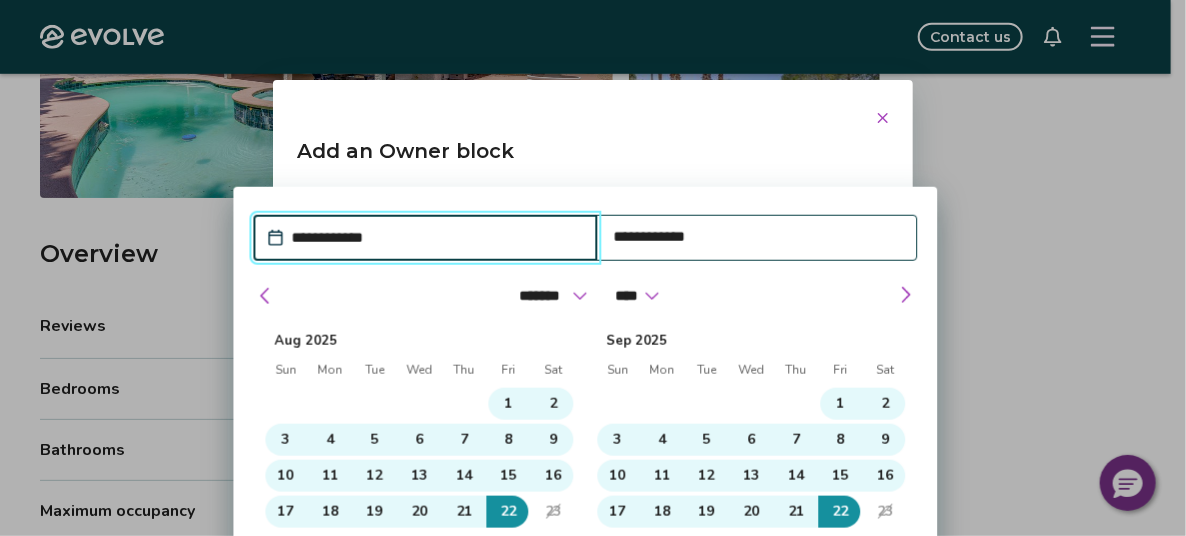 click on "**********" at bounding box center [434, 238] 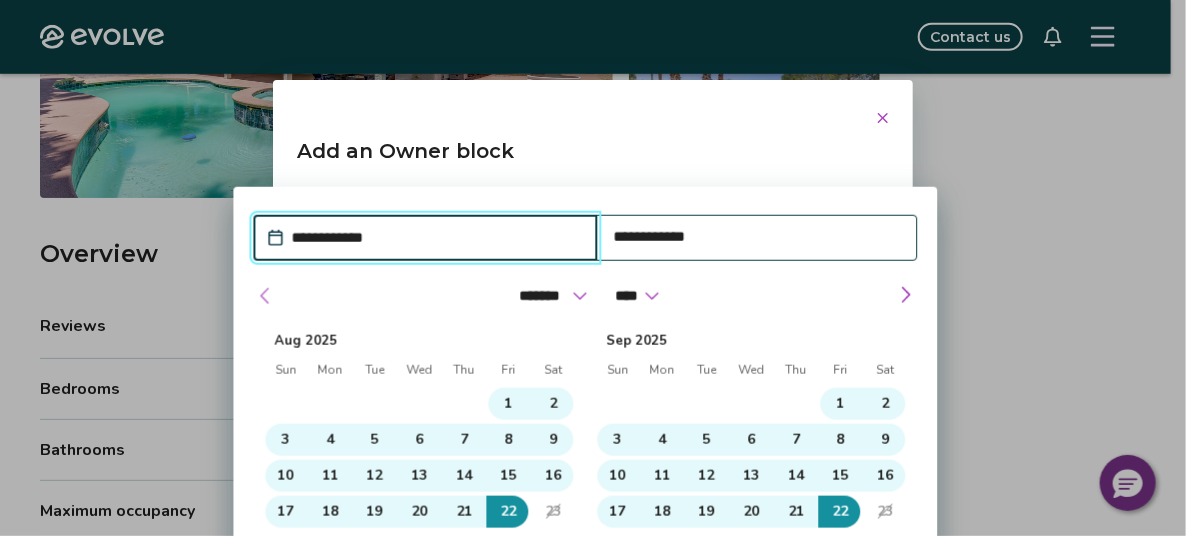 click at bounding box center (265, 296) 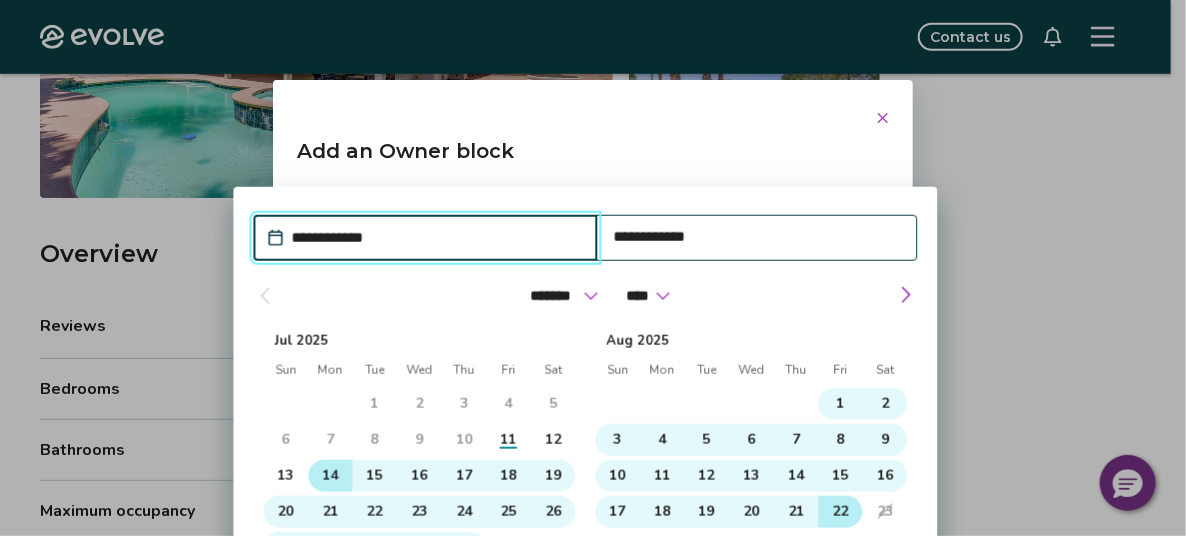 click on "14" at bounding box center (330, 476) 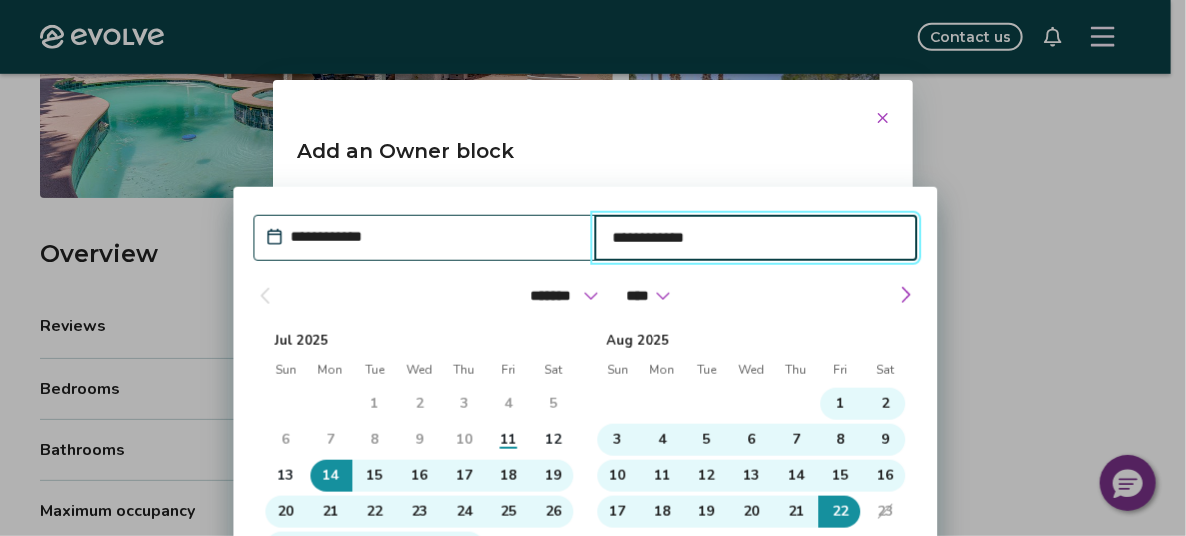 type on "**********" 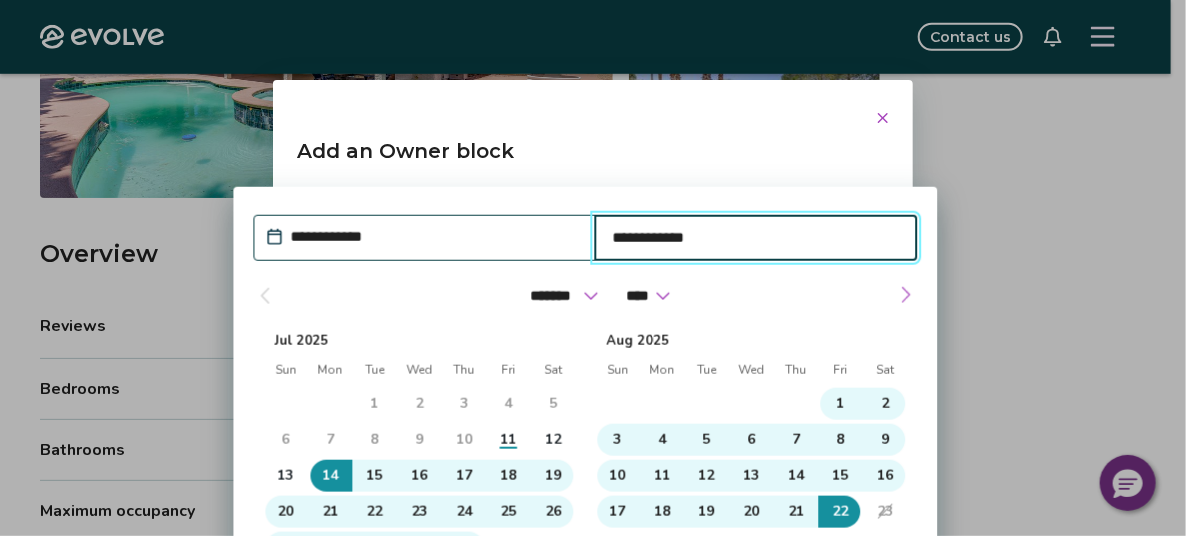 click at bounding box center (906, 295) 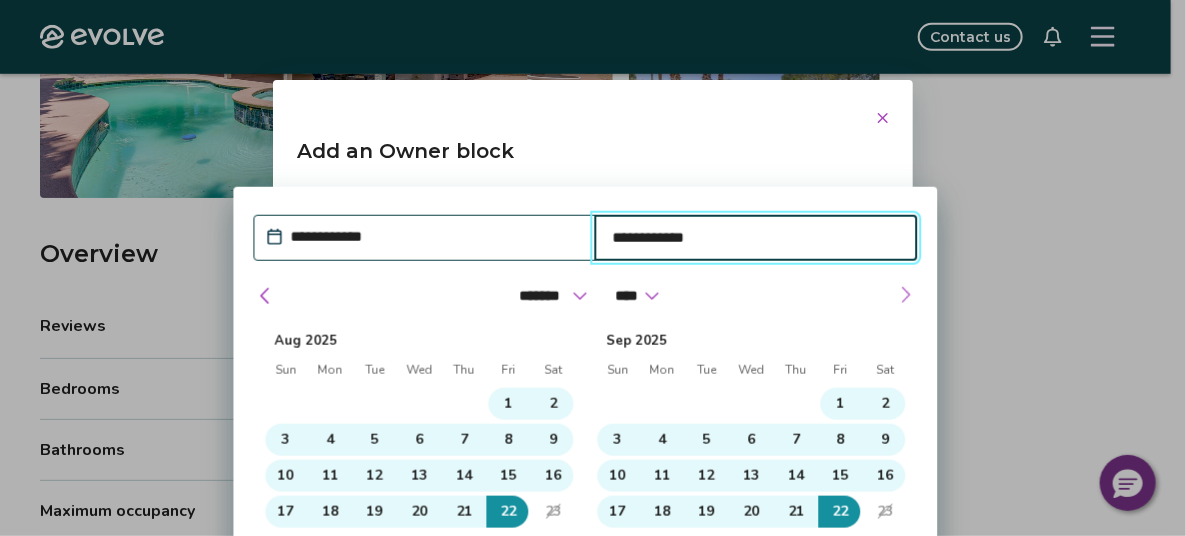 click at bounding box center [906, 295] 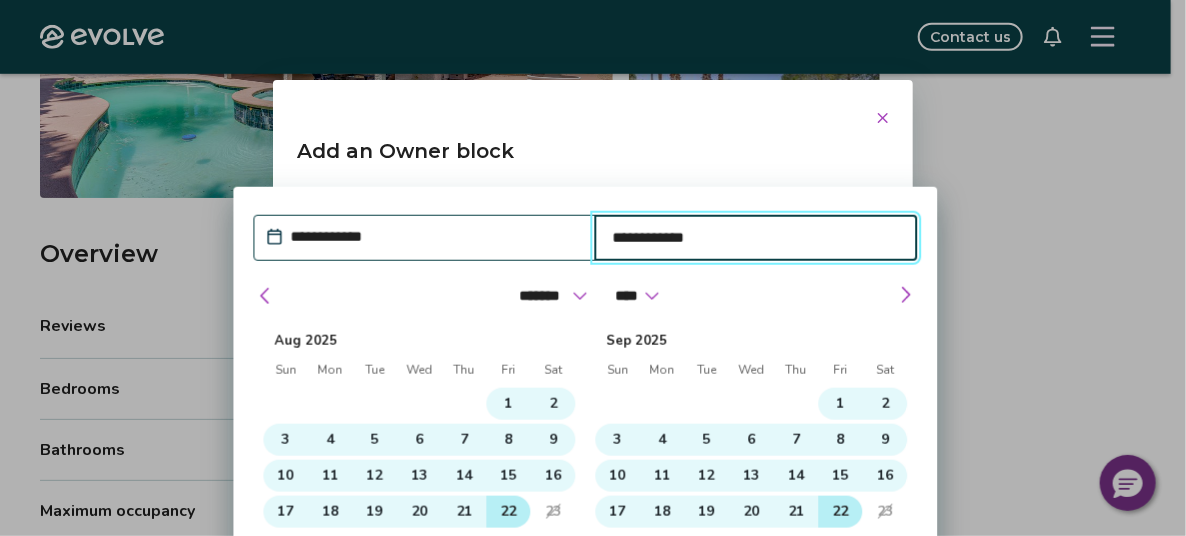 click on "22" at bounding box center [841, 512] 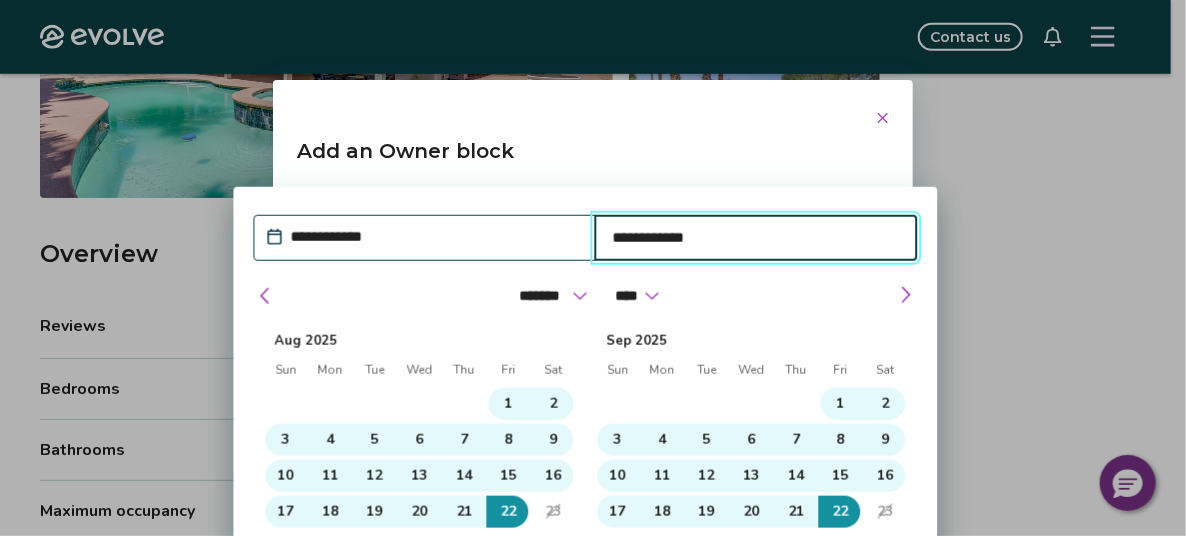 click on "**********" at bounding box center (756, 238) 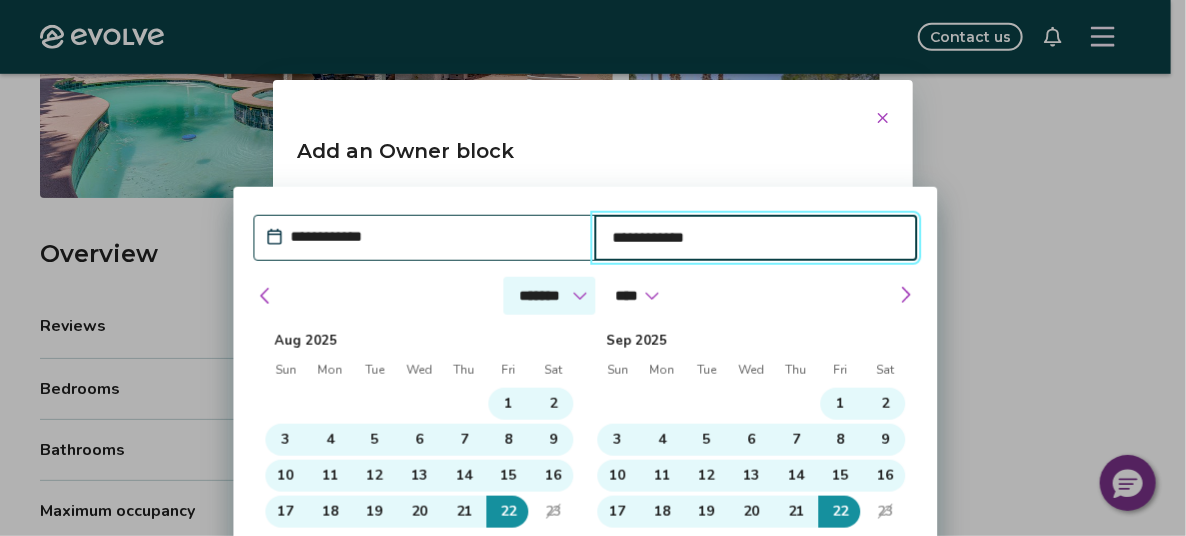click on "******* ******** ***** ***** *** **** **** ****** ********* ******* ******** ********" at bounding box center [549, 296] 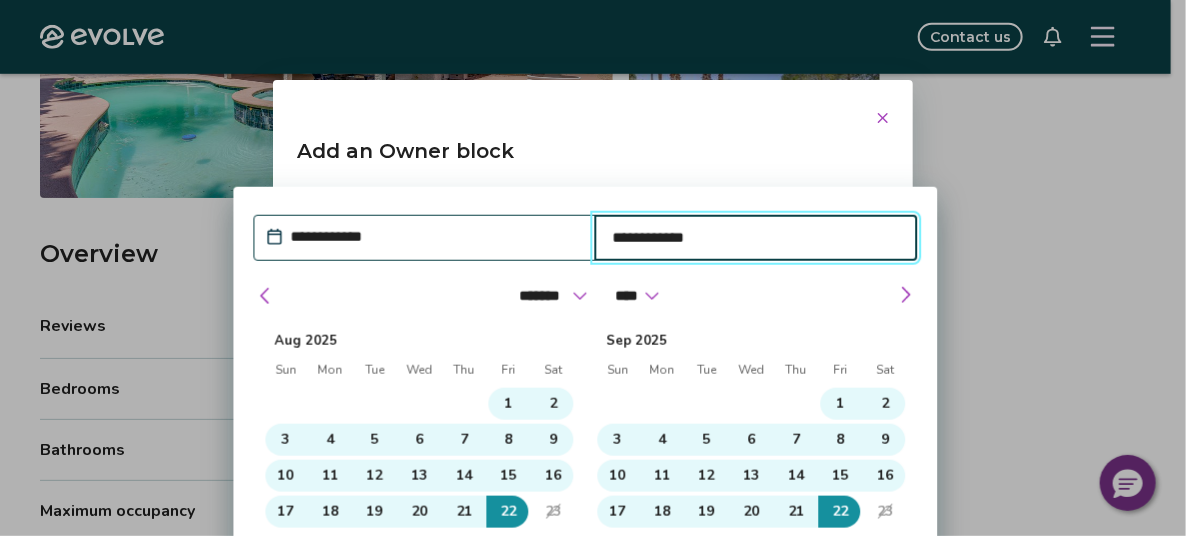 select on "*" 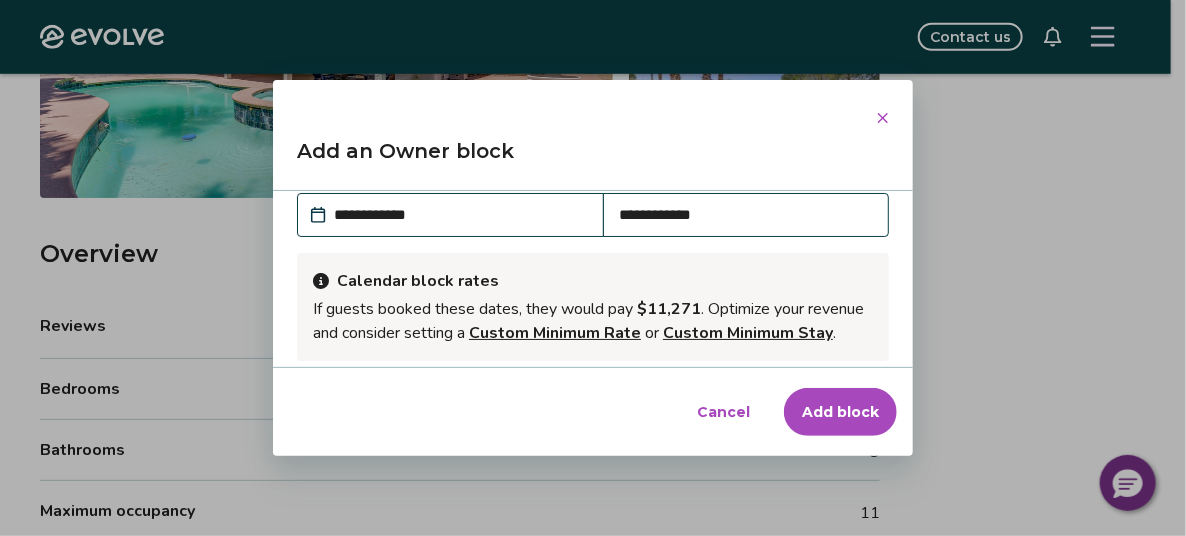 click 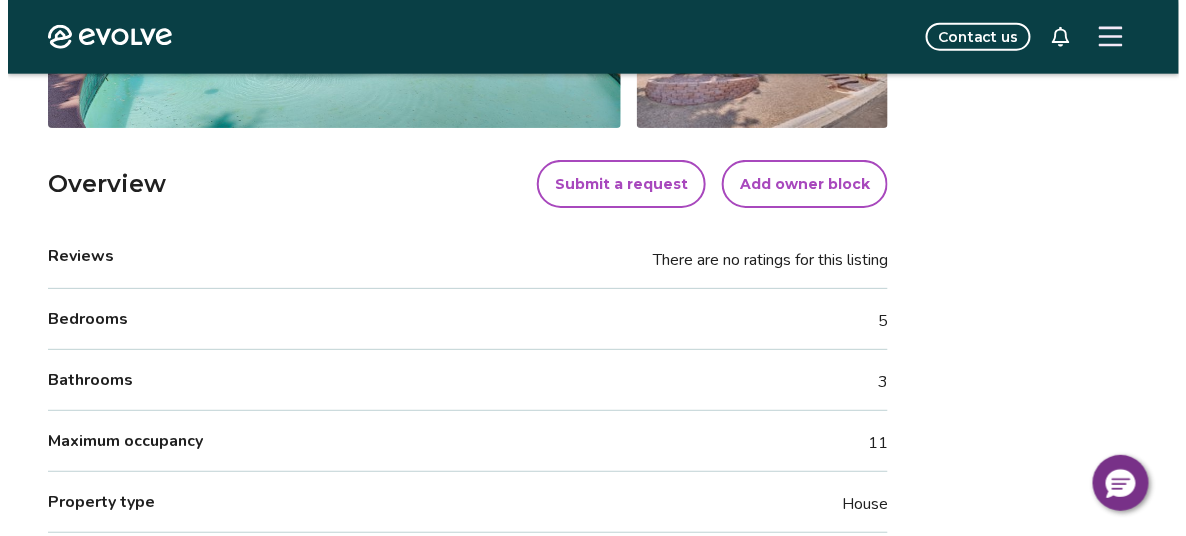 scroll, scrollTop: 599, scrollLeft: 0, axis: vertical 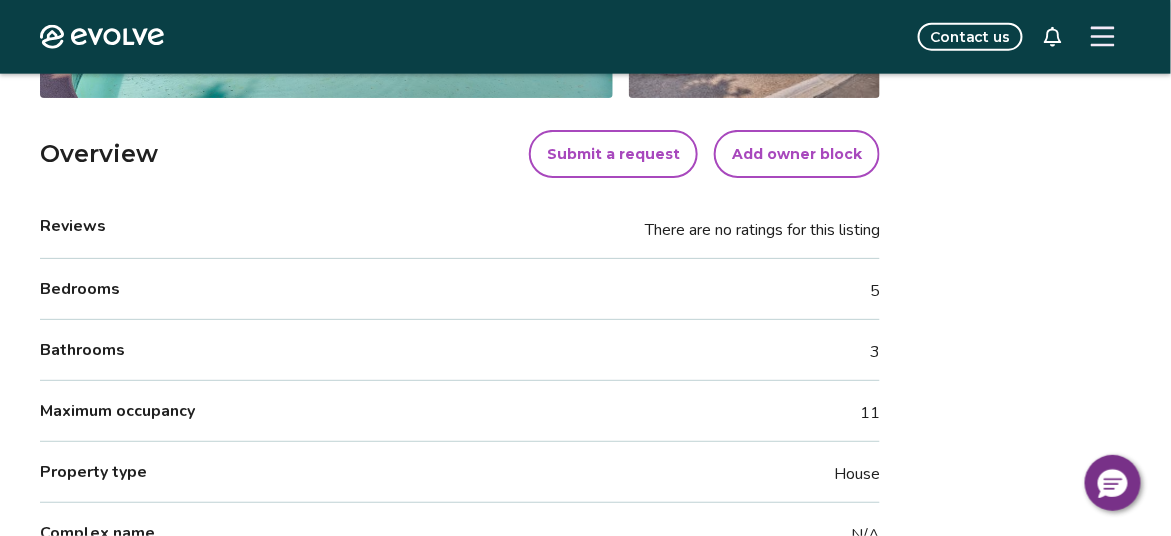 click on "Add owner block" at bounding box center [797, 154] 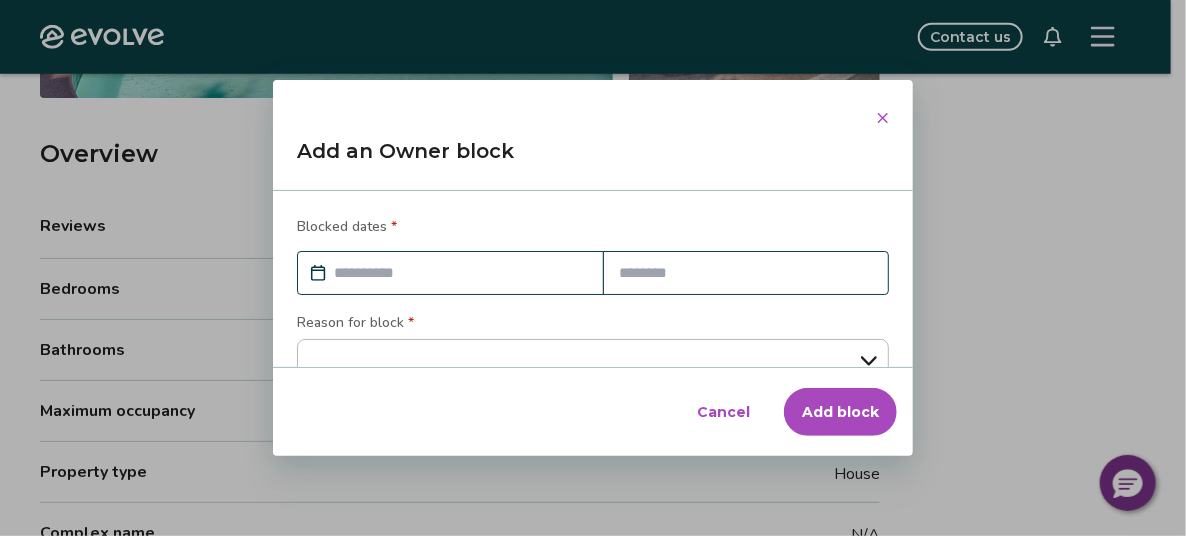 scroll, scrollTop: 16, scrollLeft: 0, axis: vertical 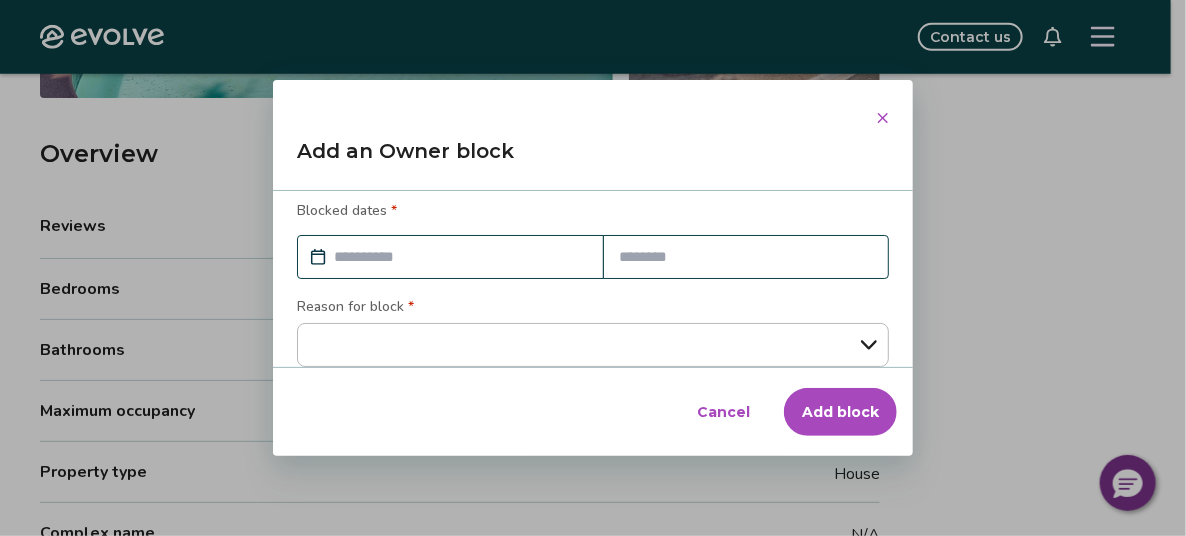 click at bounding box center (460, 257) 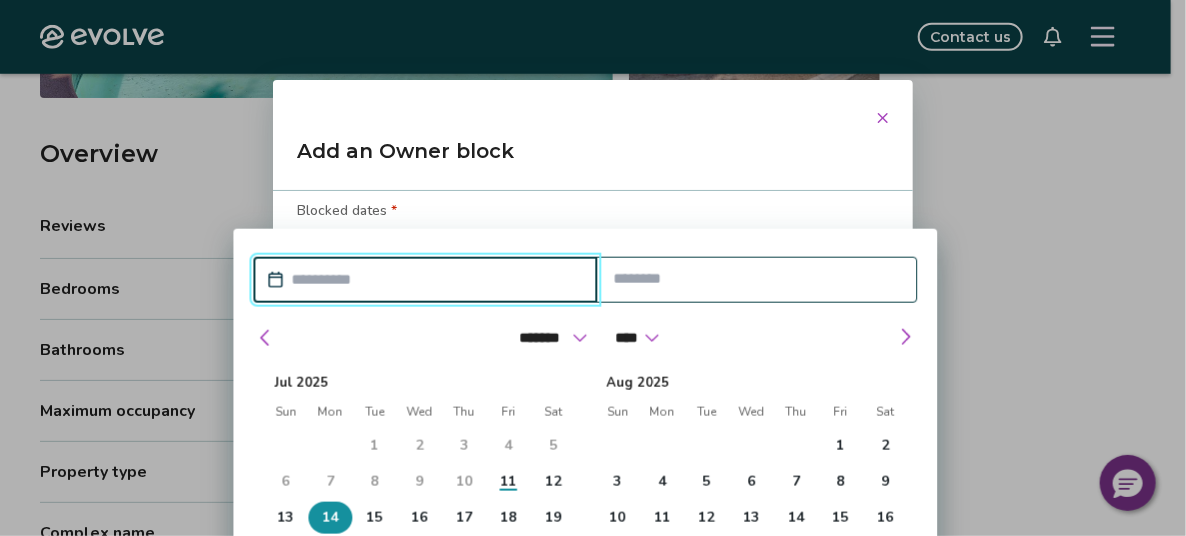 click on "14" at bounding box center (330, 518) 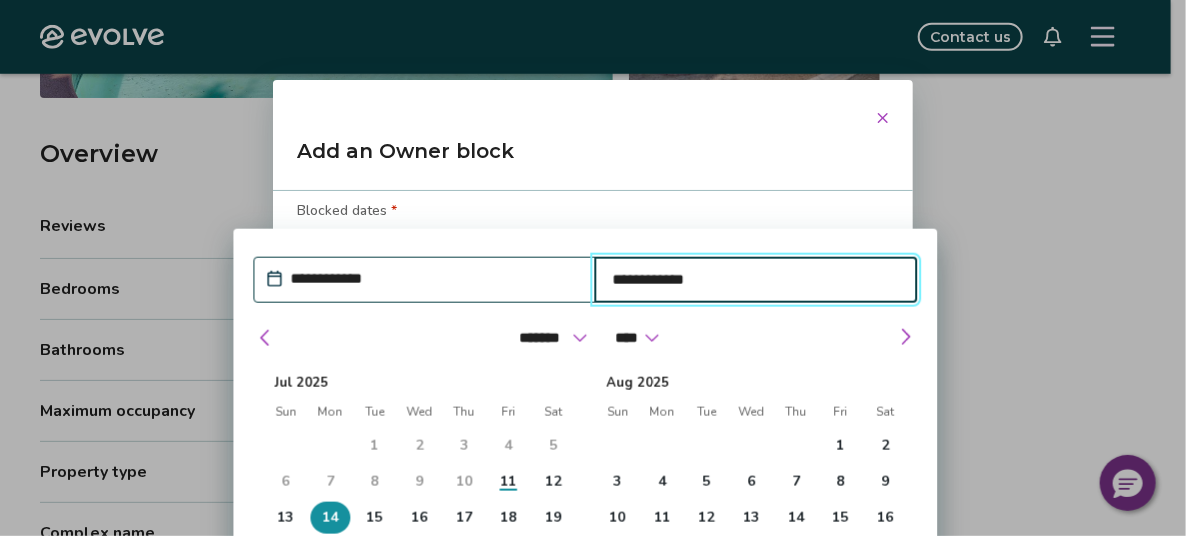type on "*" 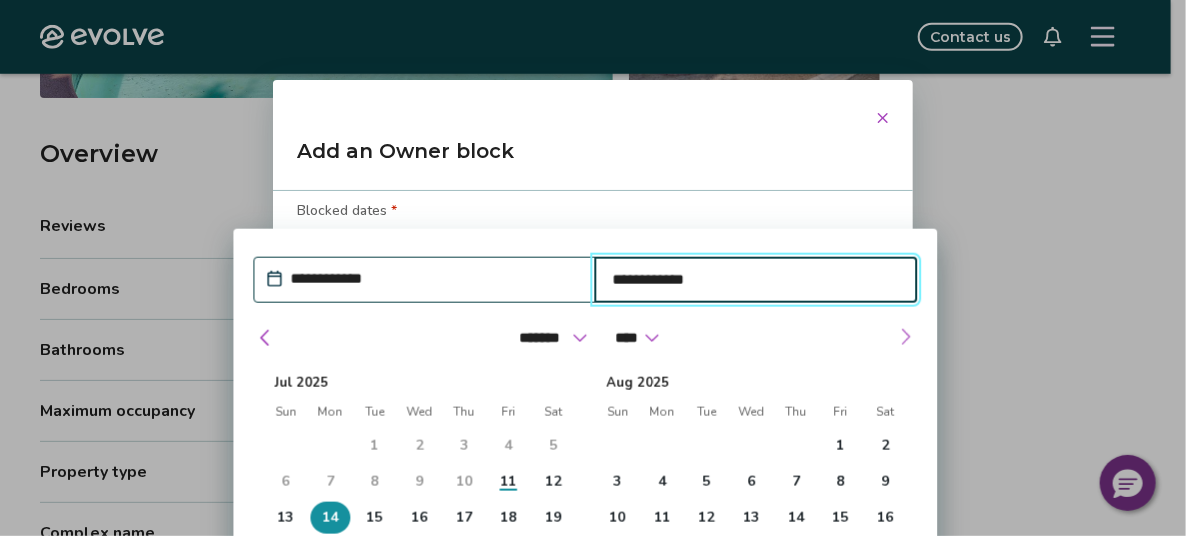 click at bounding box center [906, 337] 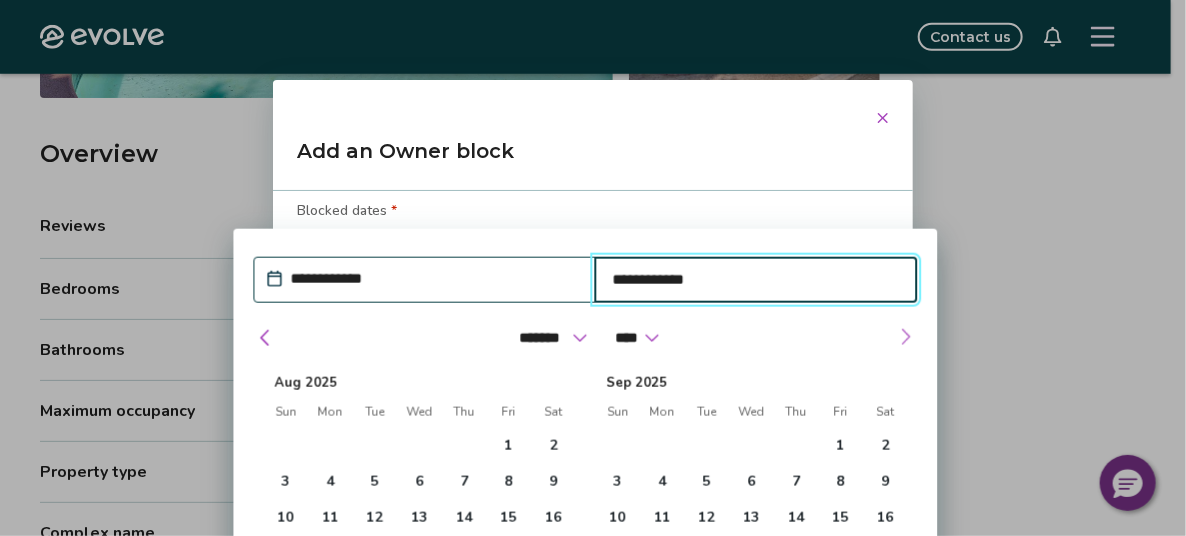 click at bounding box center (906, 337) 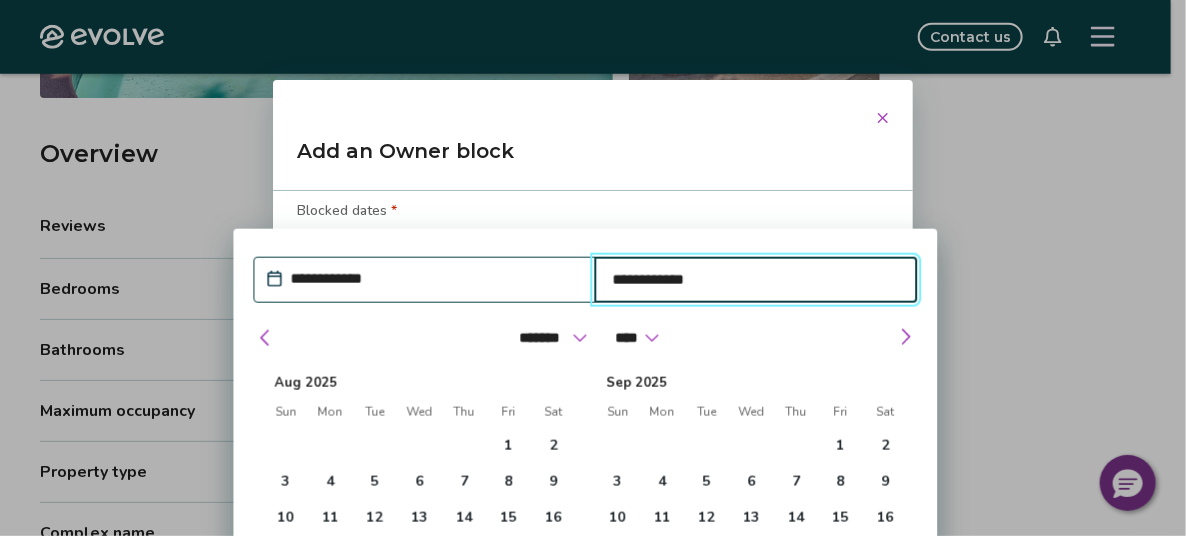 click on "**********" at bounding box center [756, 280] 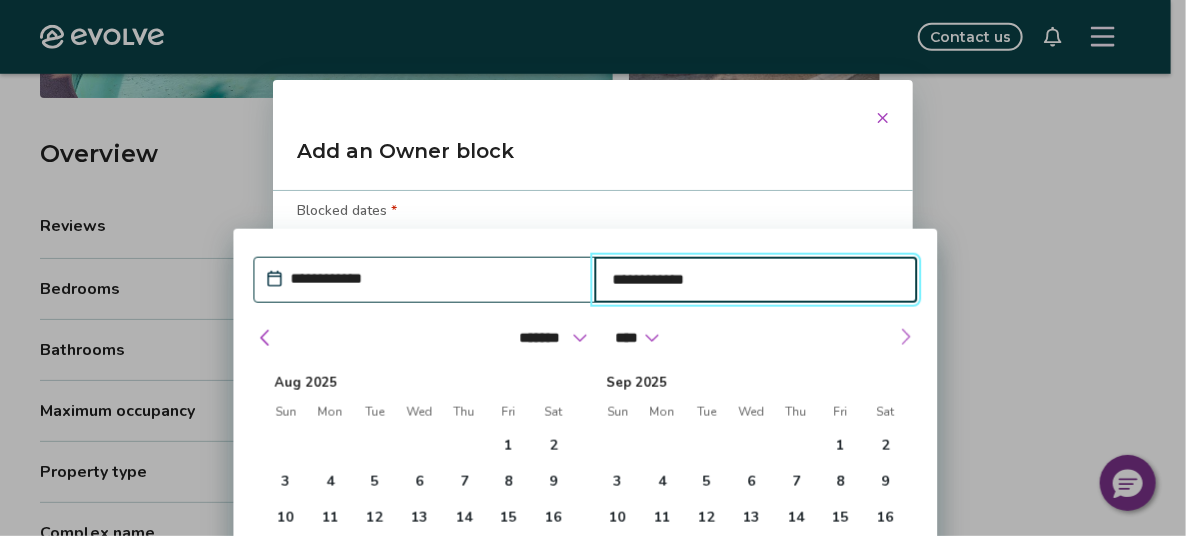 click at bounding box center (906, 337) 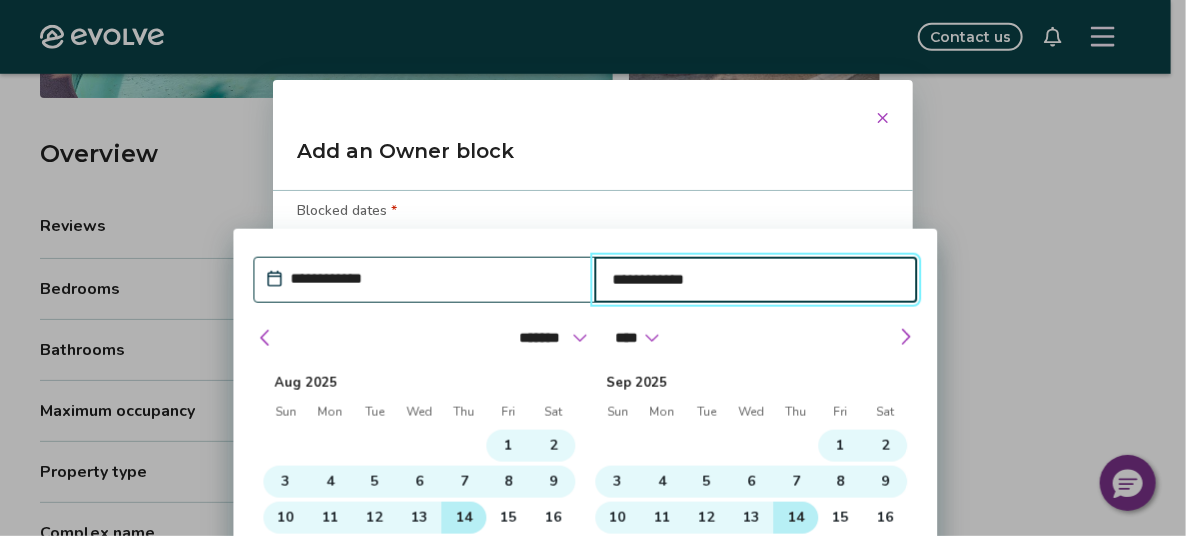 click on "14" at bounding box center (796, 518) 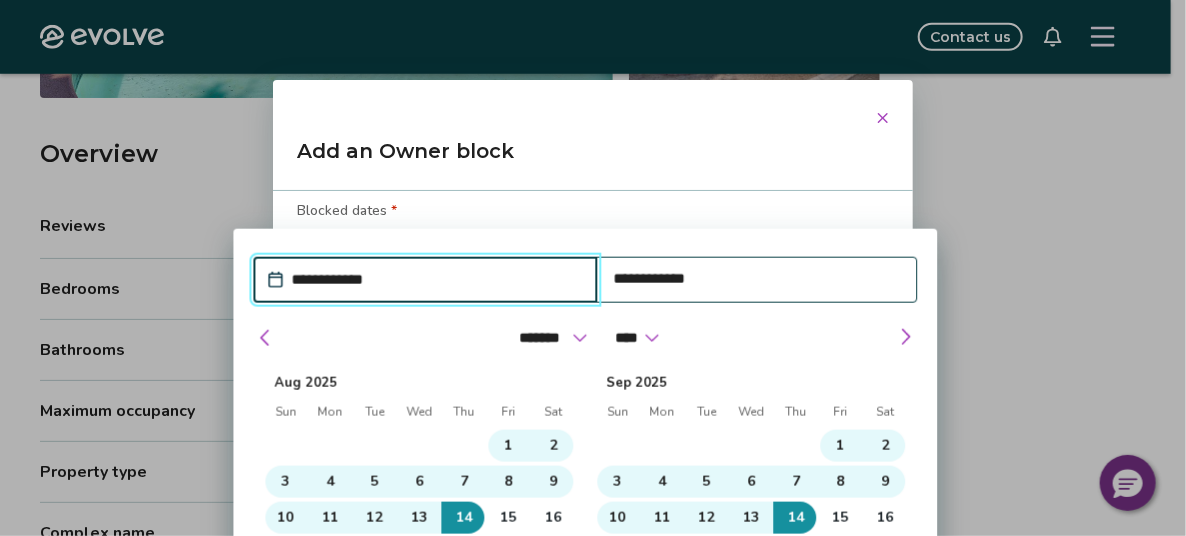 type on "*" 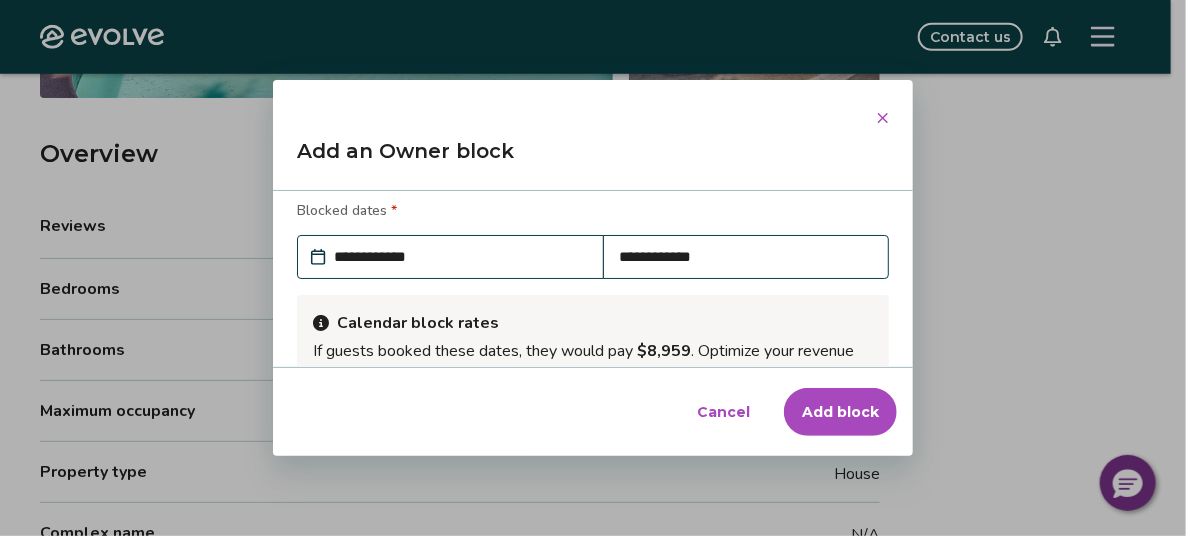 click on "Blocked dates   *" at bounding box center (347, 211) 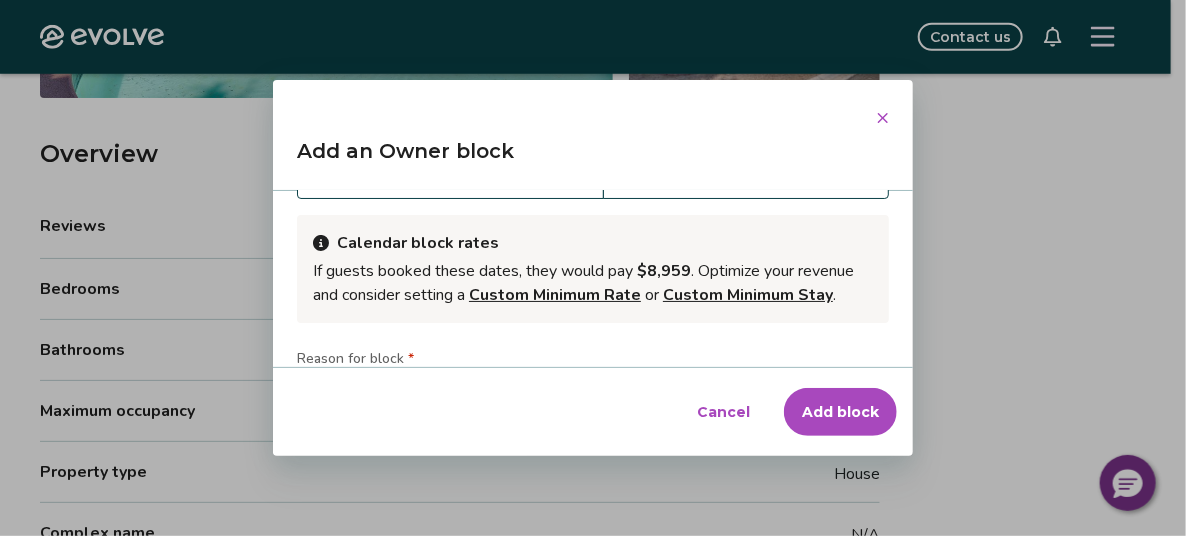 scroll, scrollTop: 162, scrollLeft: 0, axis: vertical 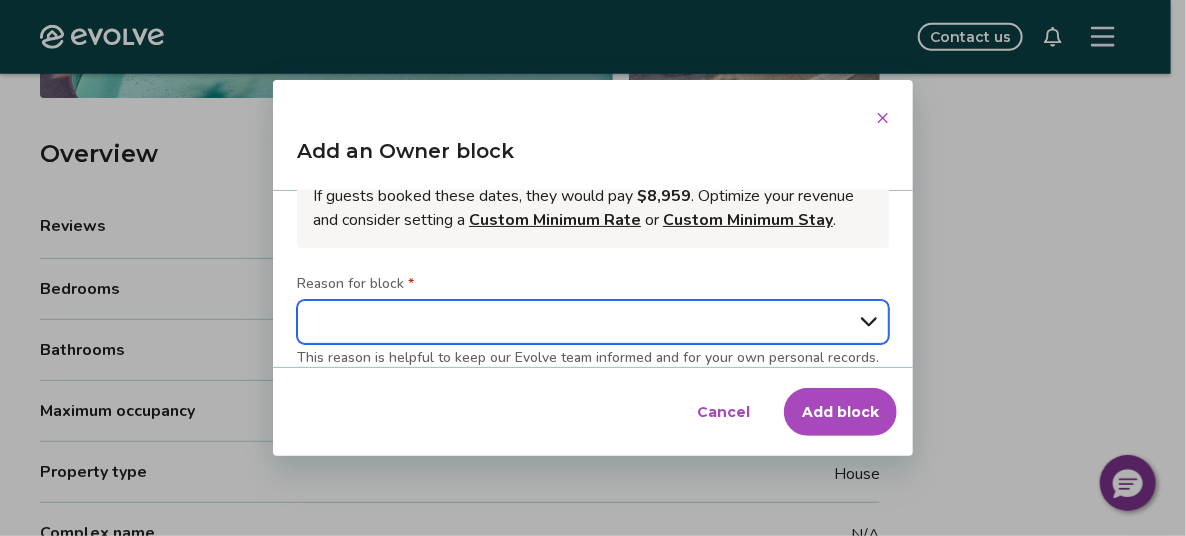 click on "**********" at bounding box center [593, 322] 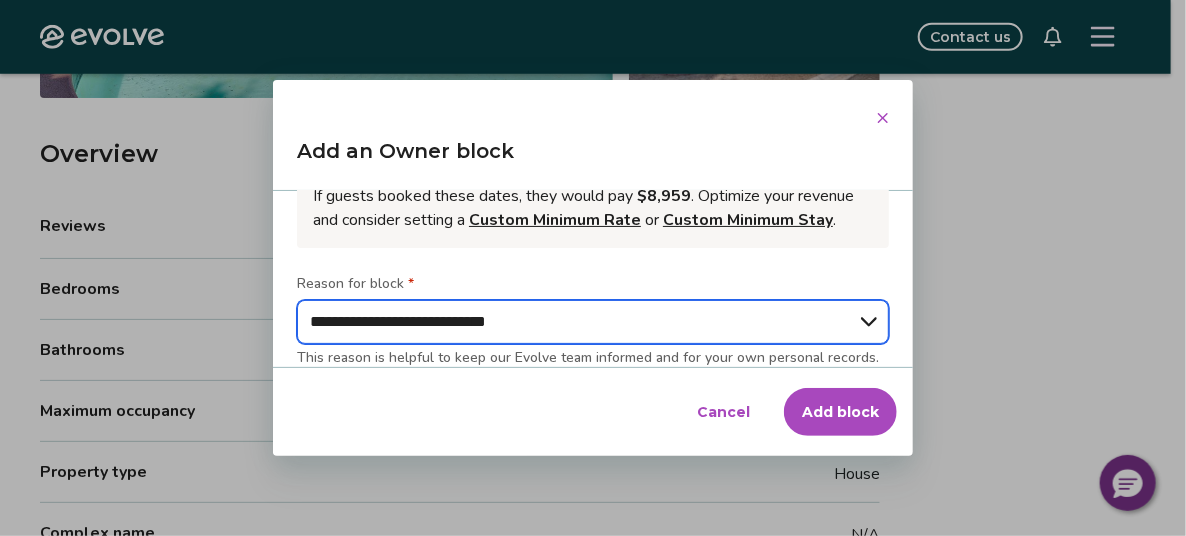 click on "**********" at bounding box center (593, 322) 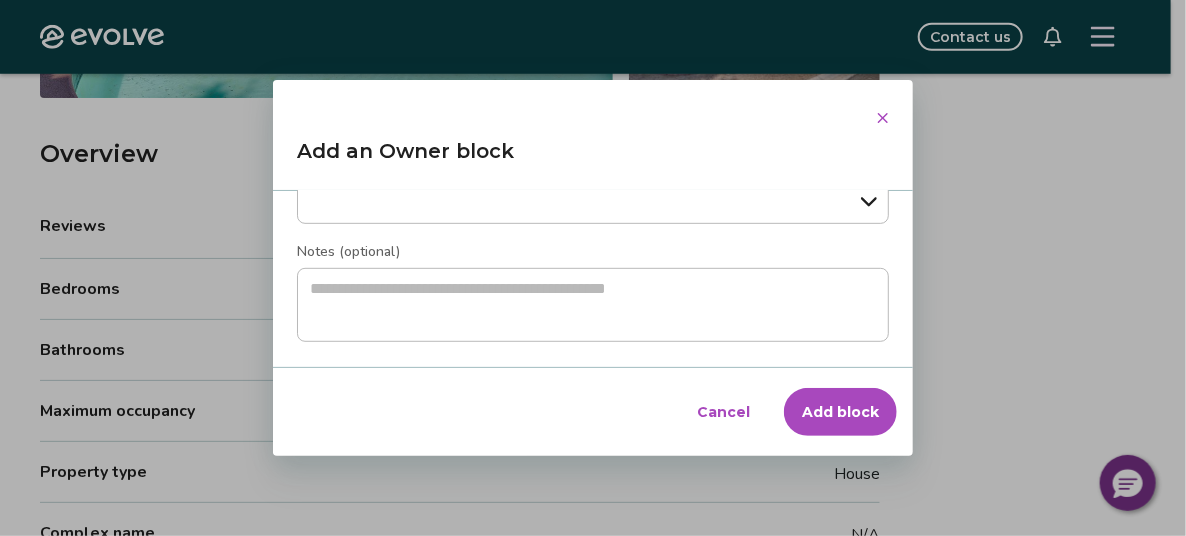 scroll, scrollTop: 453, scrollLeft: 0, axis: vertical 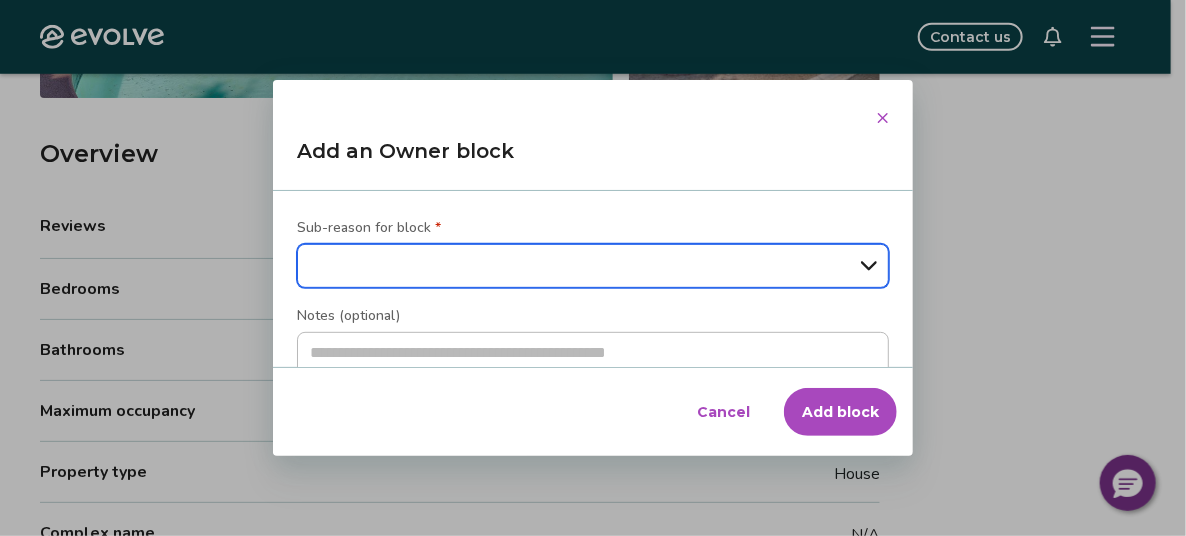click on "**********" at bounding box center [593, 266] 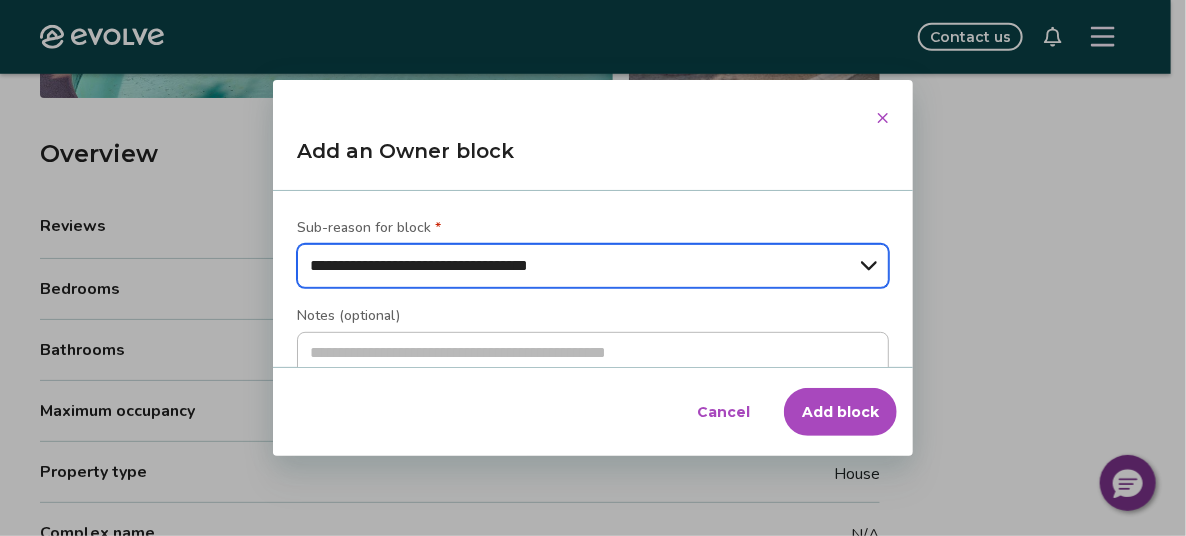 click on "**********" at bounding box center [593, 266] 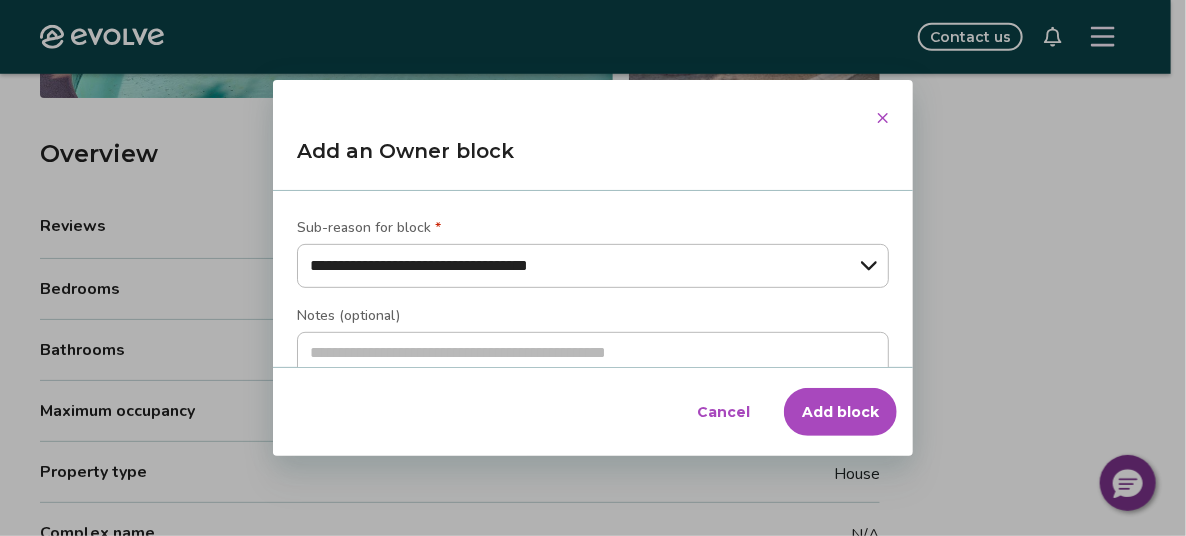 scroll, scrollTop: 453, scrollLeft: 0, axis: vertical 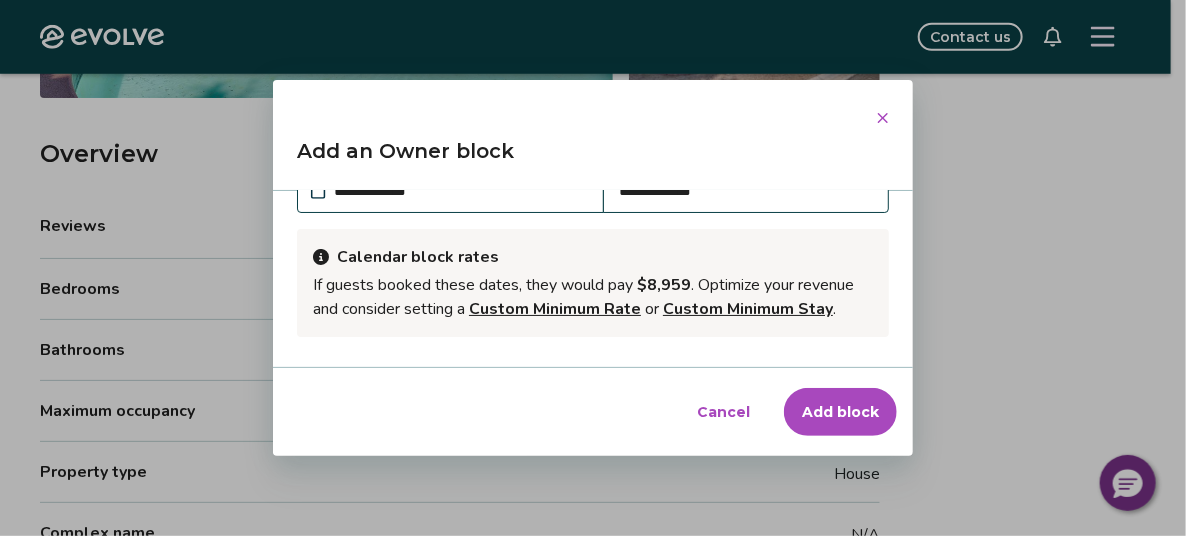 click on "**********" at bounding box center (746, 191) 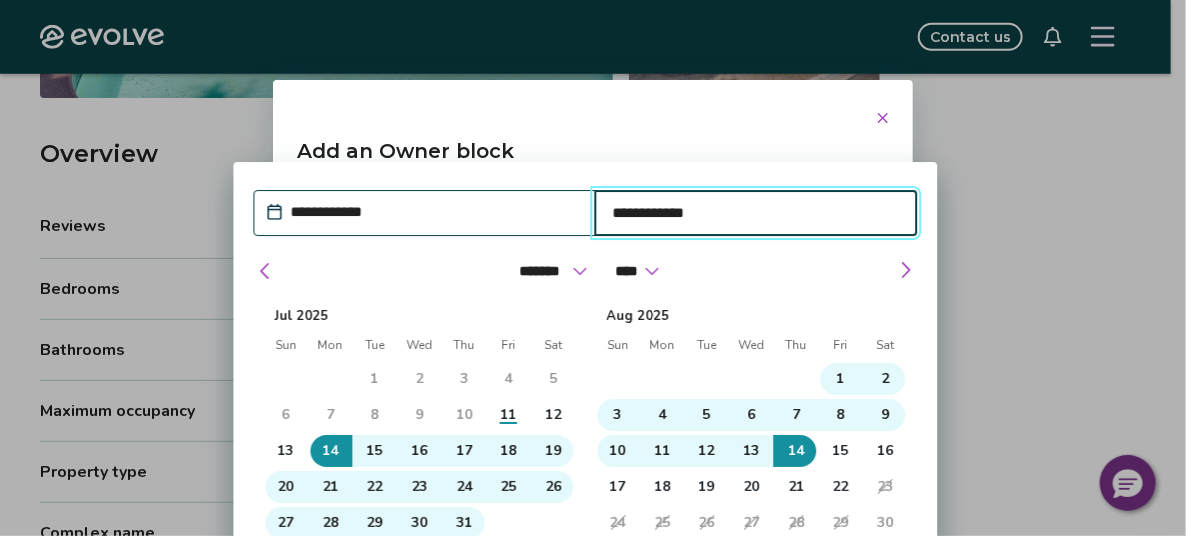 click on "**********" at bounding box center [756, 214] 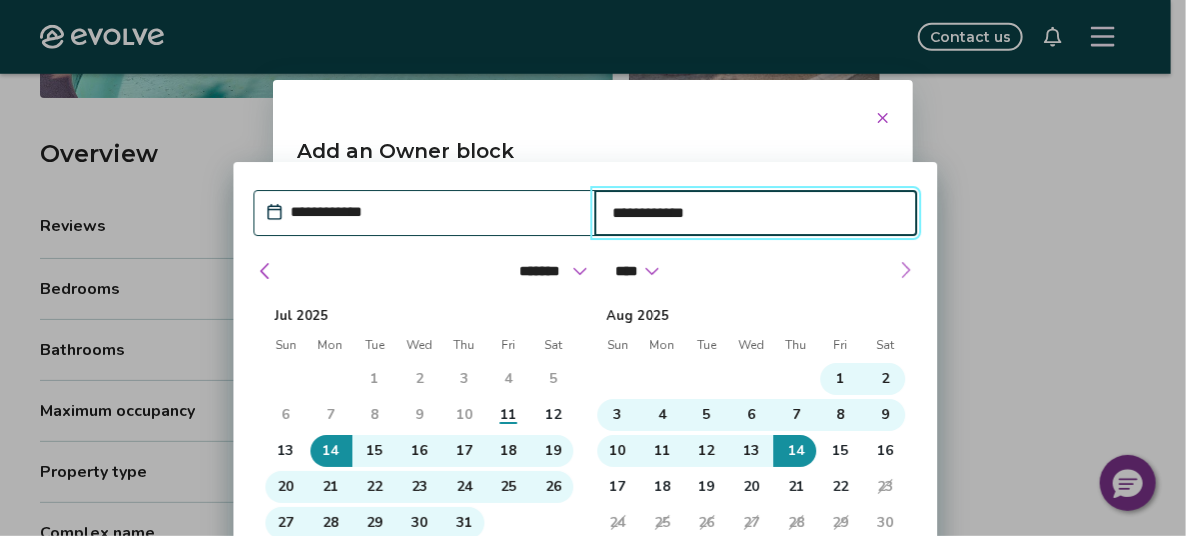 click at bounding box center (906, 271) 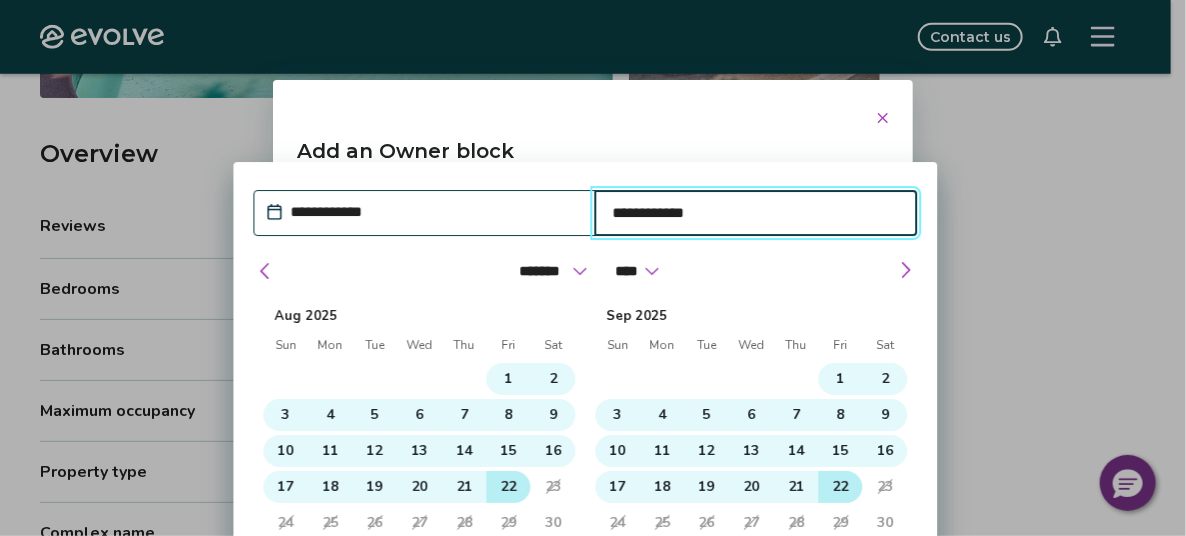 click on "22" at bounding box center [841, 487] 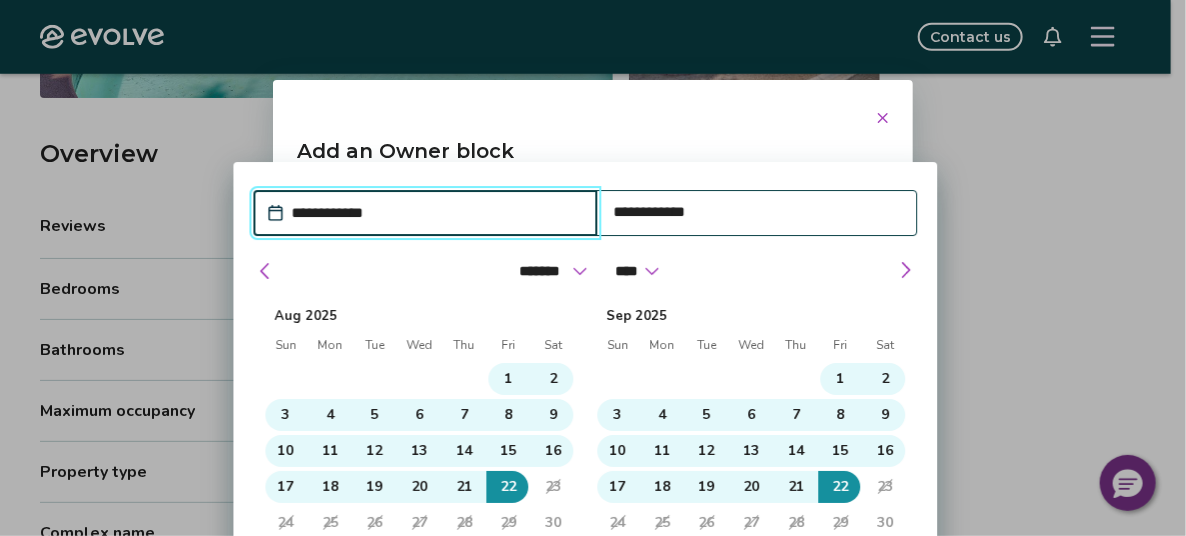 click on "**********" at bounding box center [593, 267] 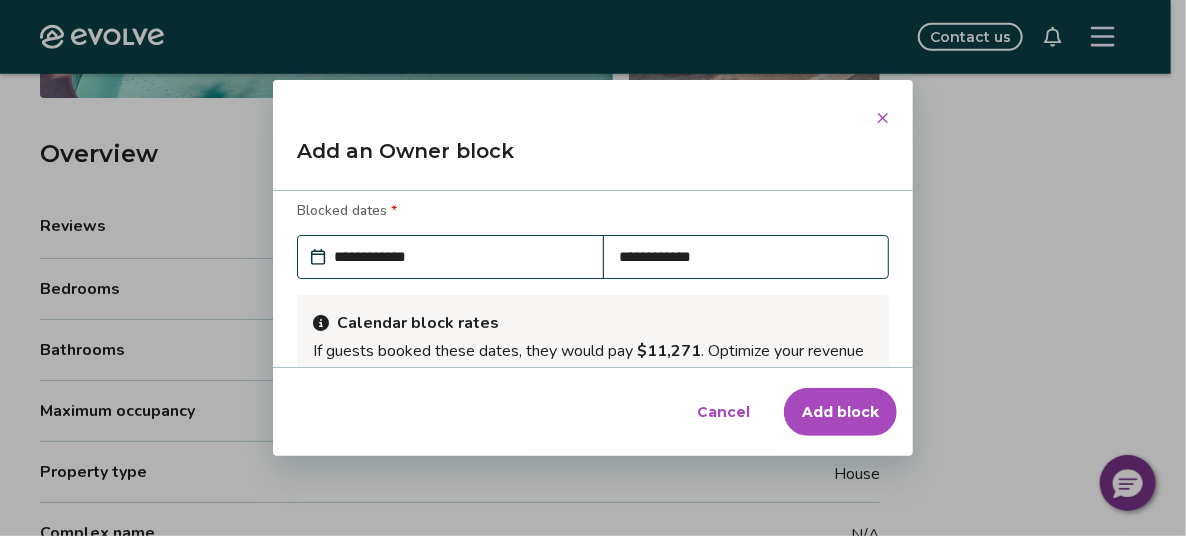 scroll, scrollTop: 0, scrollLeft: 0, axis: both 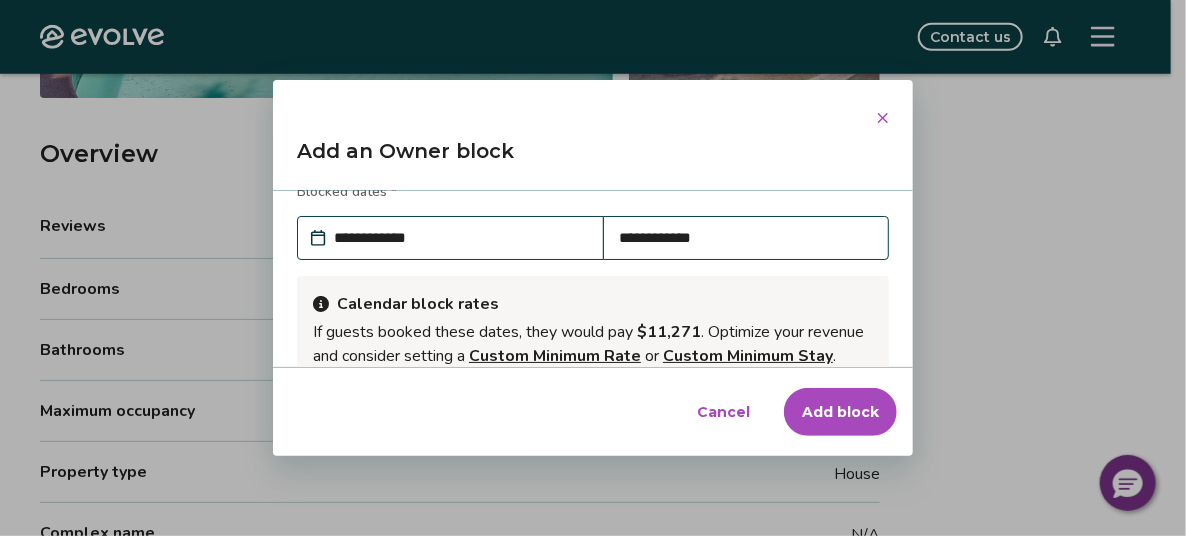 click on "Add block" at bounding box center [840, 412] 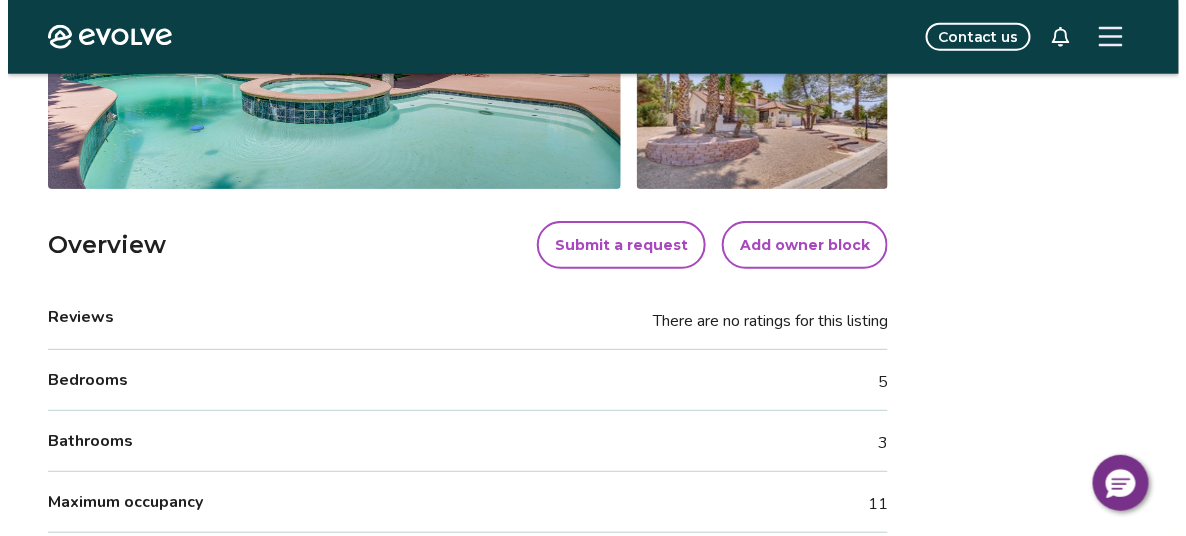 scroll, scrollTop: 499, scrollLeft: 0, axis: vertical 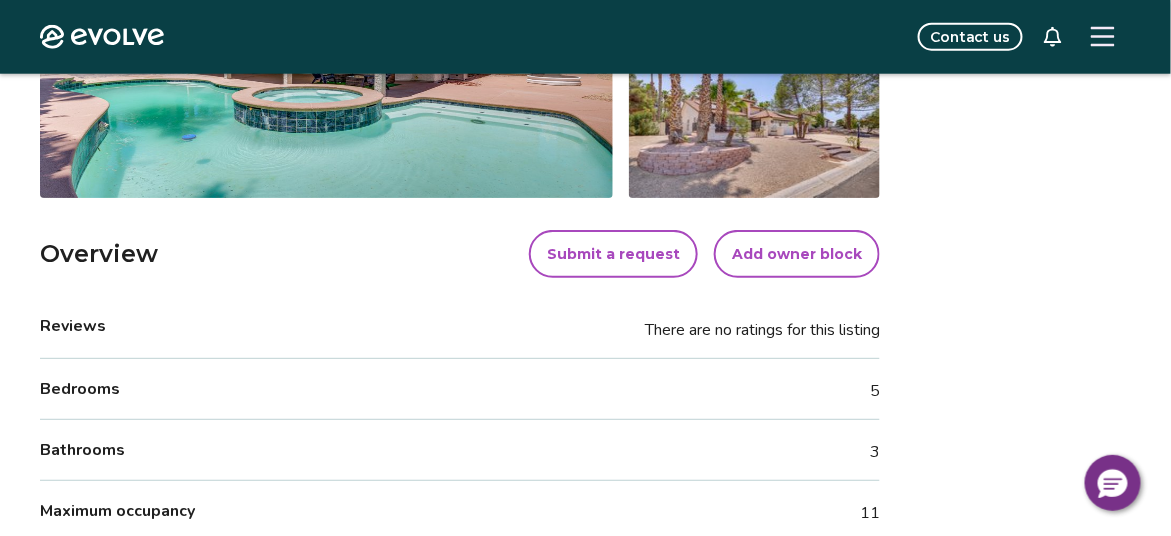 click on "Add owner block" at bounding box center (797, 254) 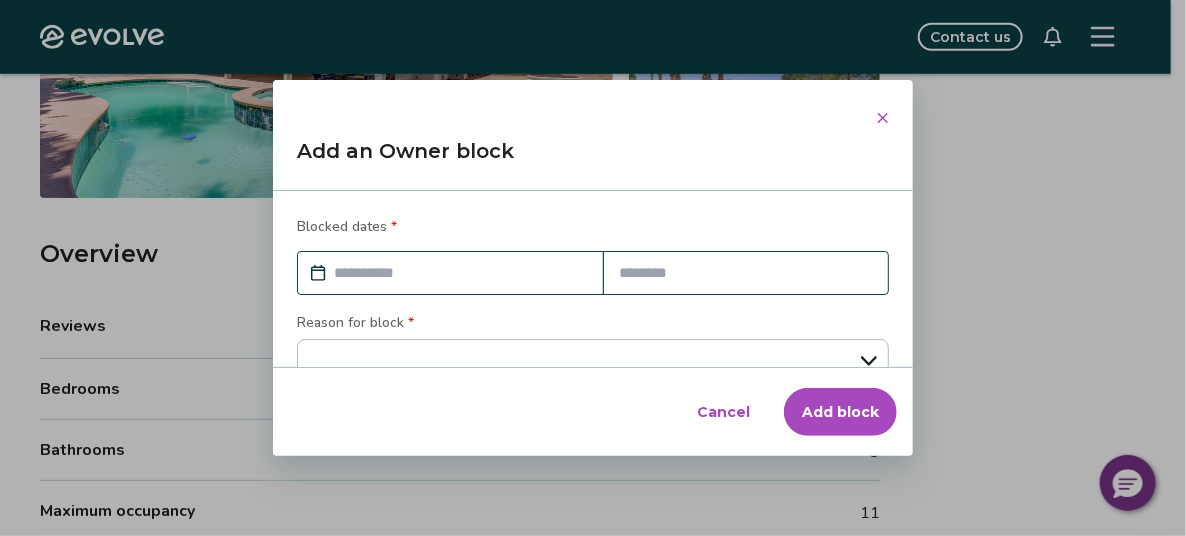 scroll, scrollTop: 16, scrollLeft: 0, axis: vertical 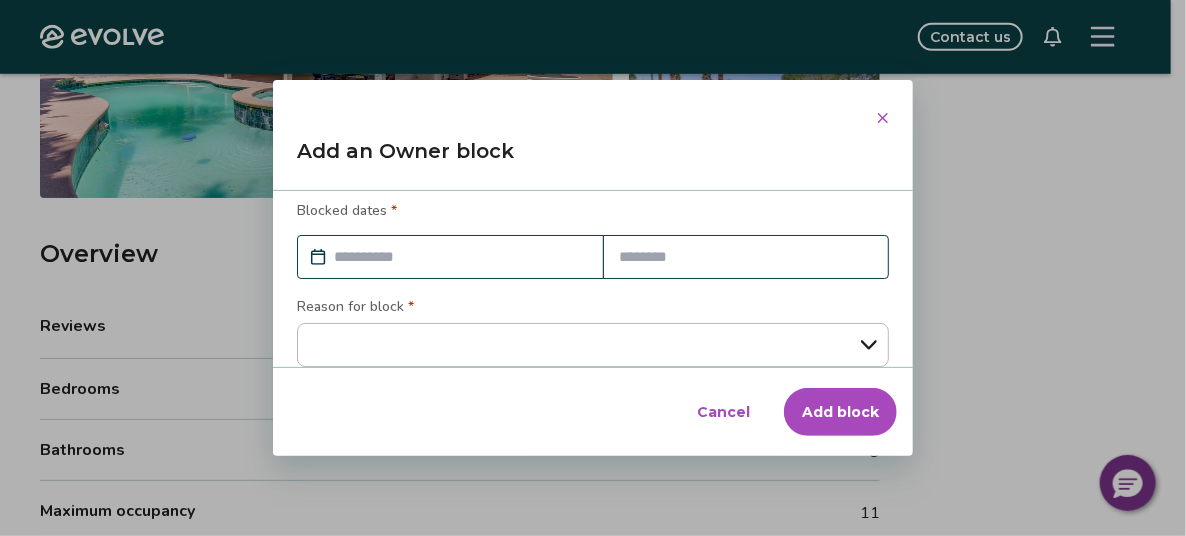 click at bounding box center (460, 257) 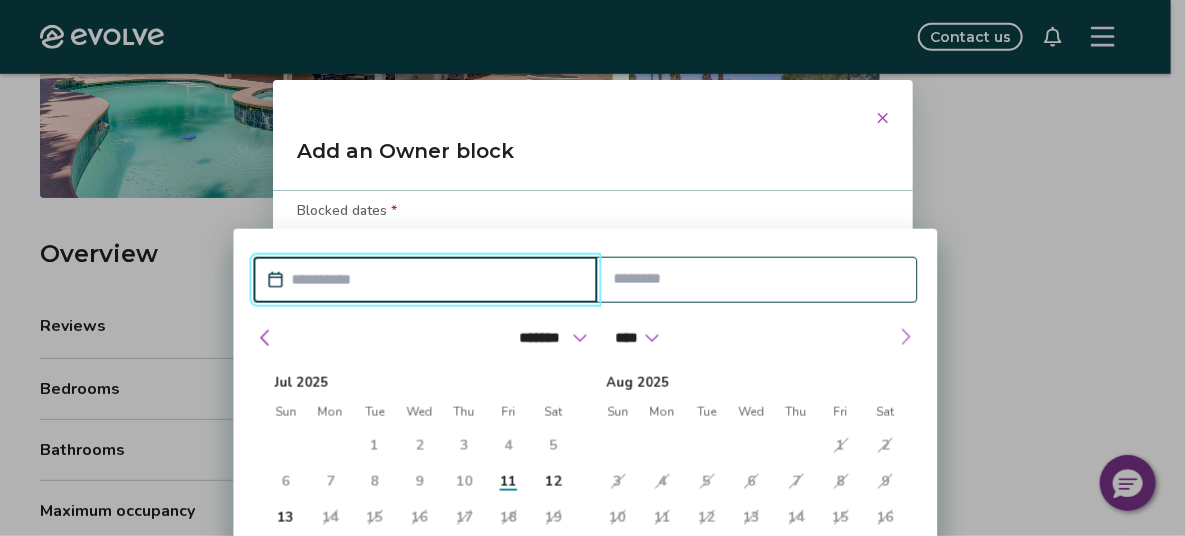 click at bounding box center [906, 337] 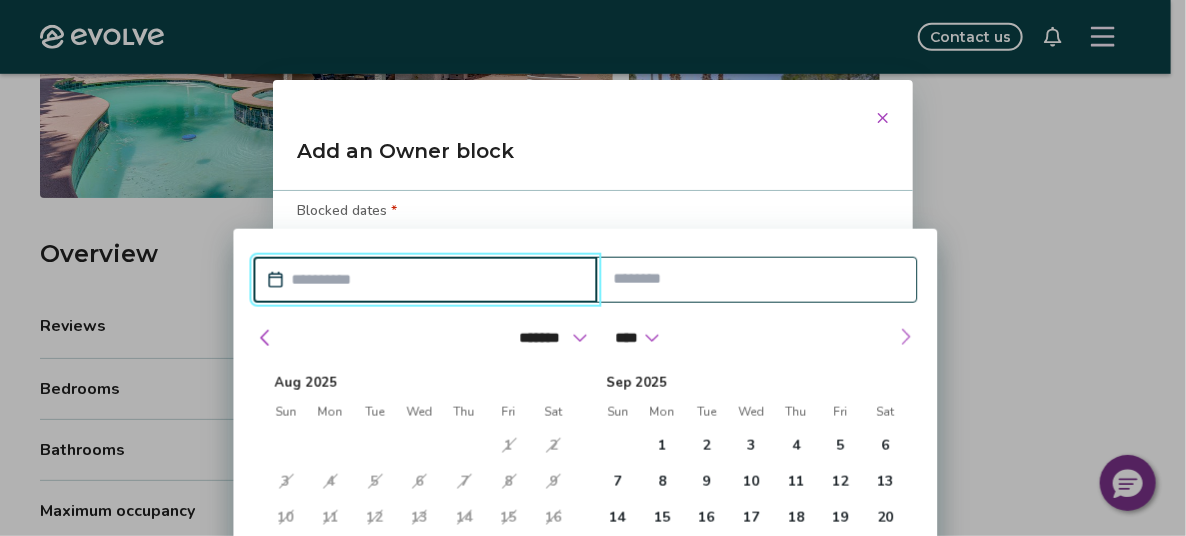 click at bounding box center [906, 337] 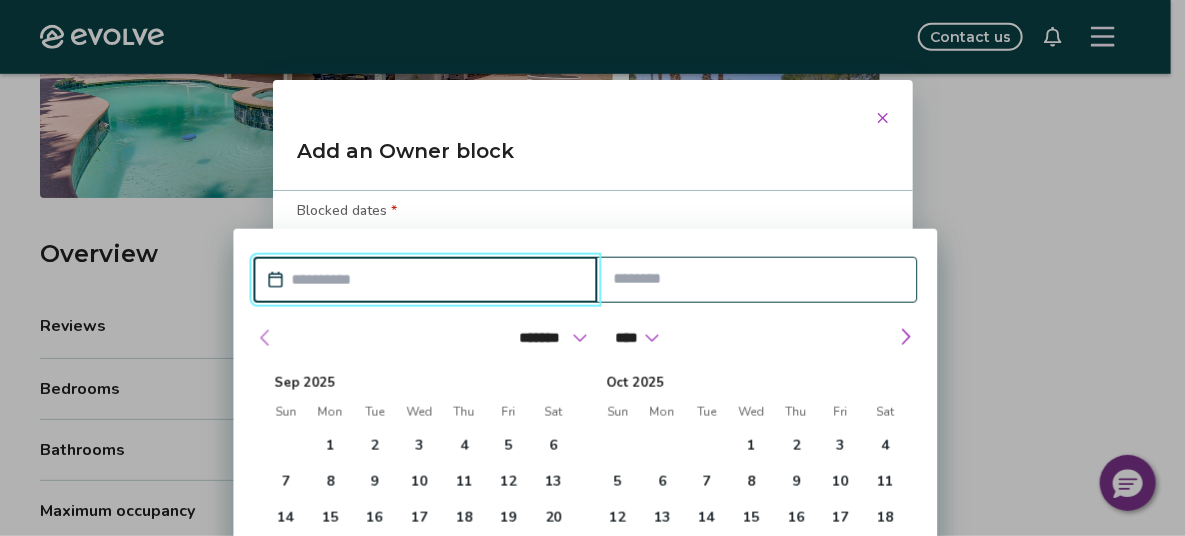 click at bounding box center (265, 338) 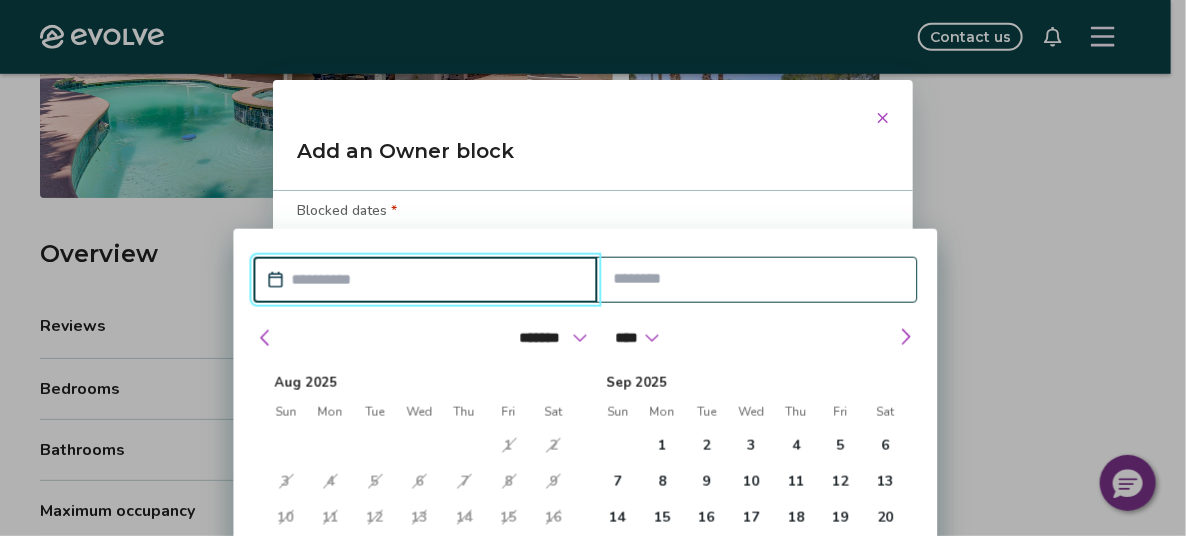 drag, startPoint x: 913, startPoint y: 388, endPoint x: 910, endPoint y: 350, distance: 38.118237 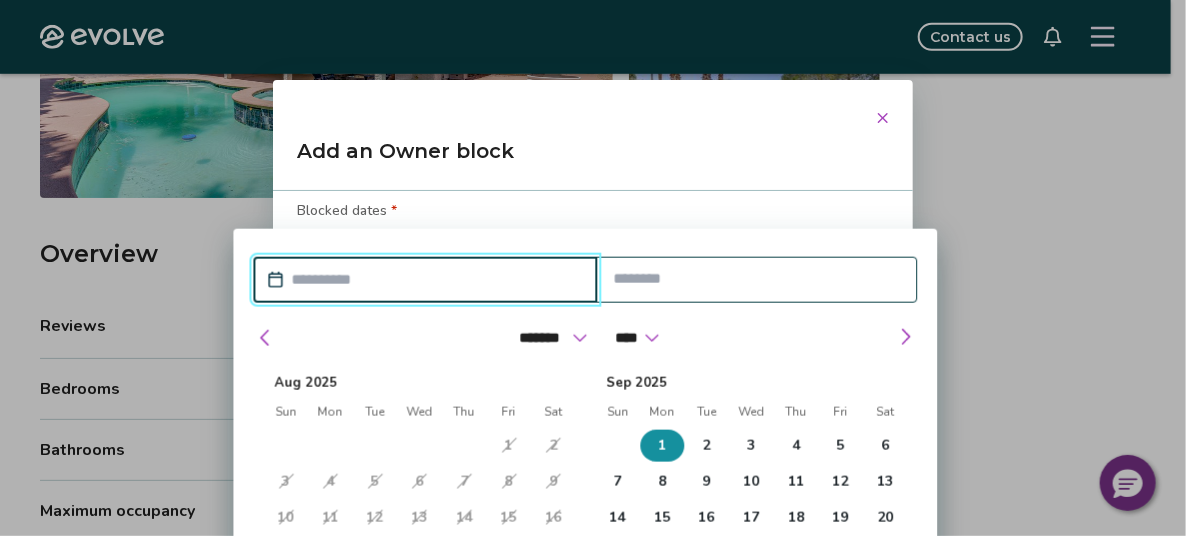 click on "1" at bounding box center (662, 446) 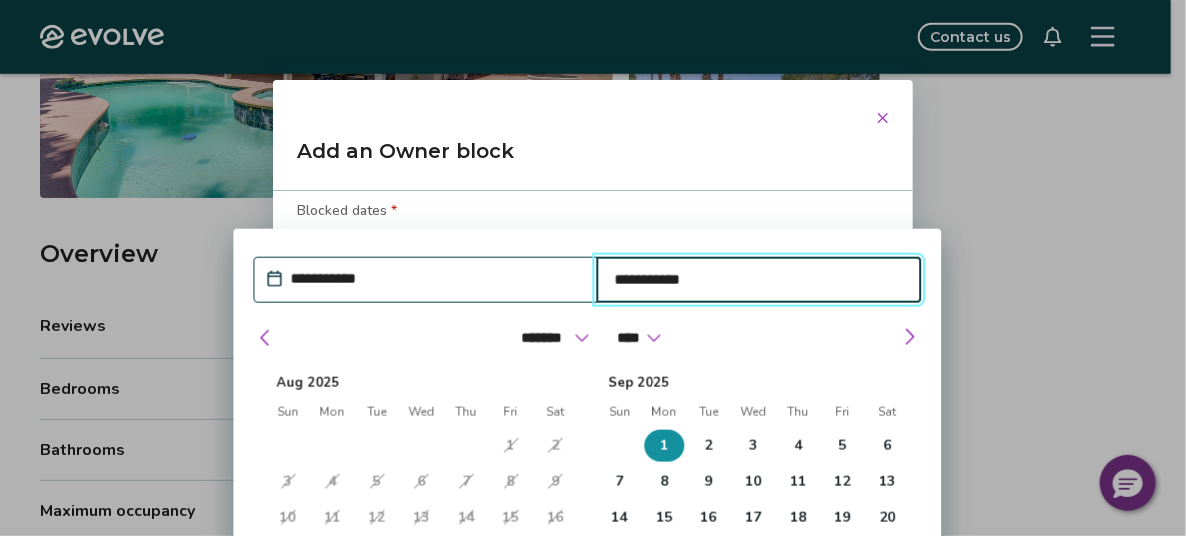 type on "*" 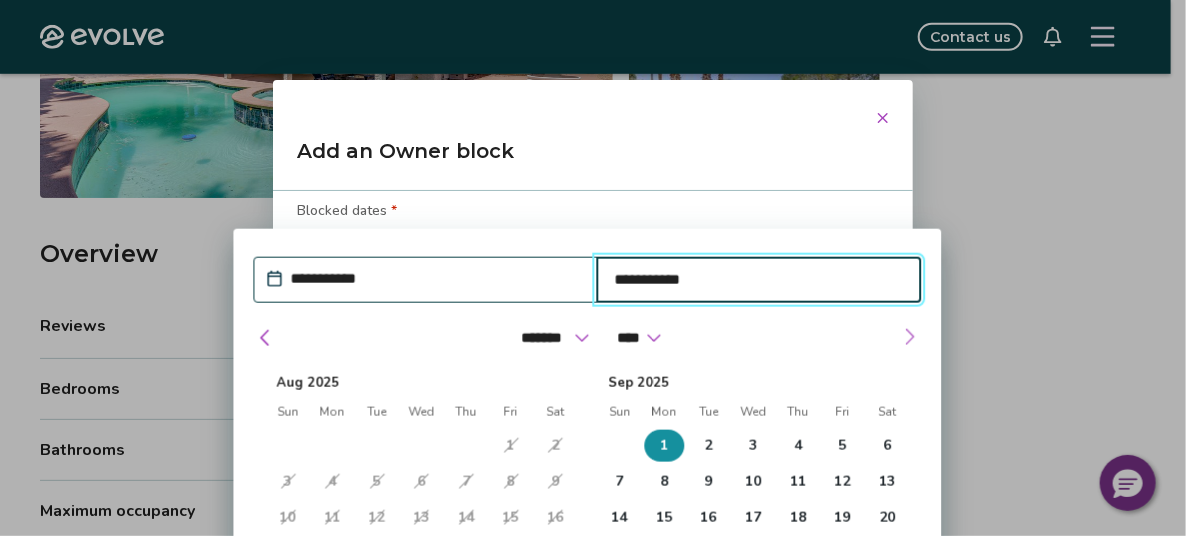 click at bounding box center (910, 337) 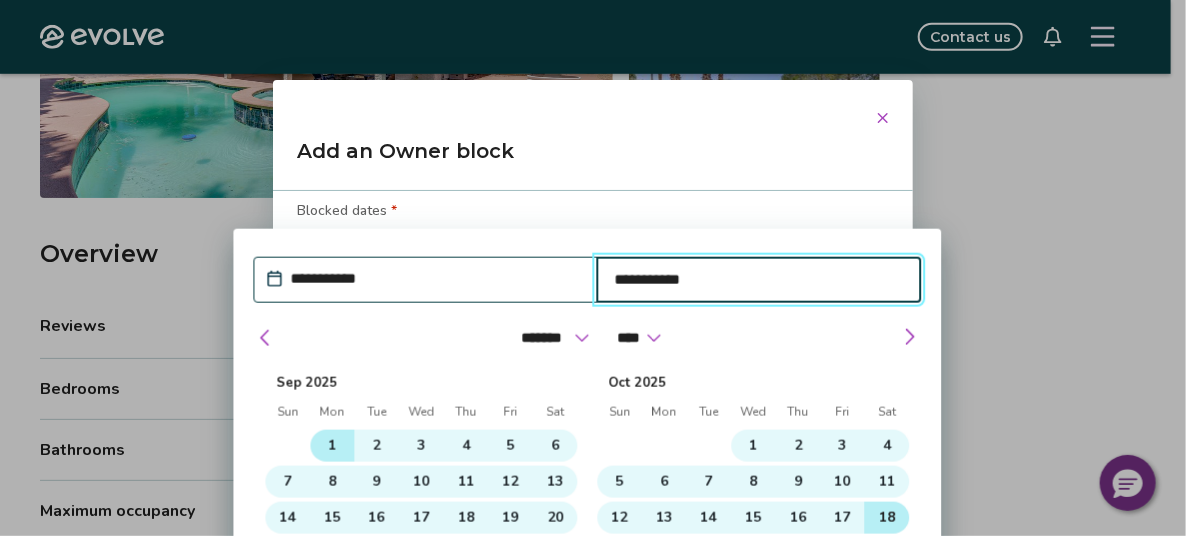 click on "18" at bounding box center (887, 518) 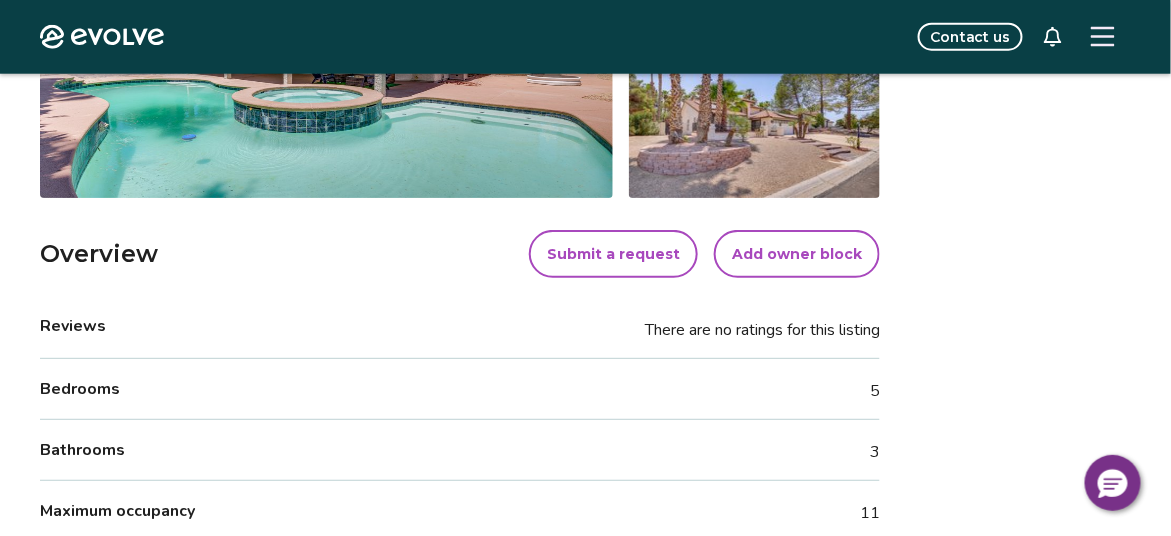 click on "Add owner block" at bounding box center [797, 254] 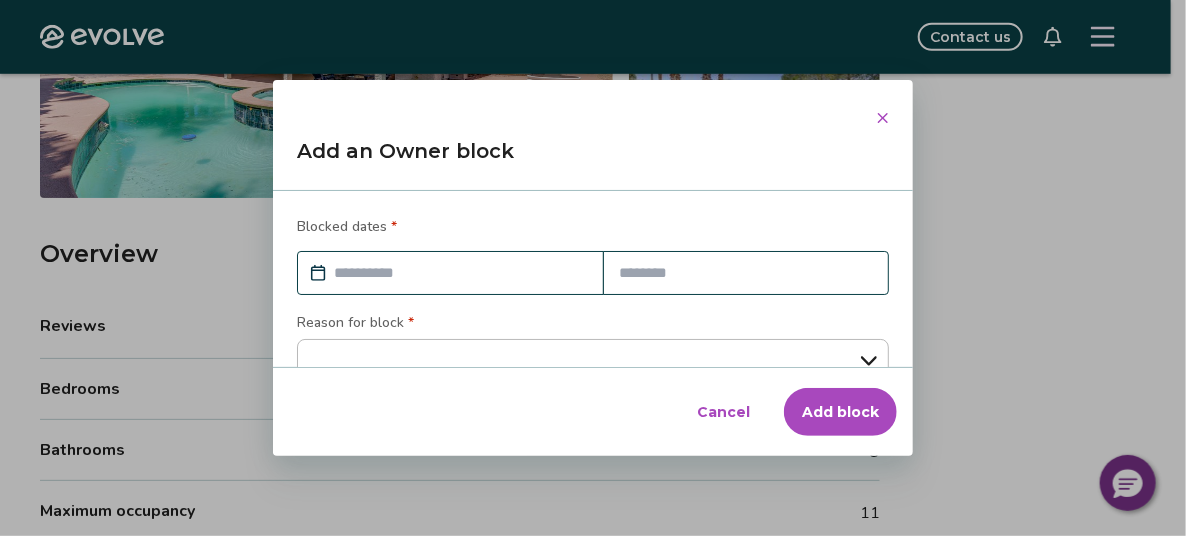 scroll, scrollTop: 16, scrollLeft: 0, axis: vertical 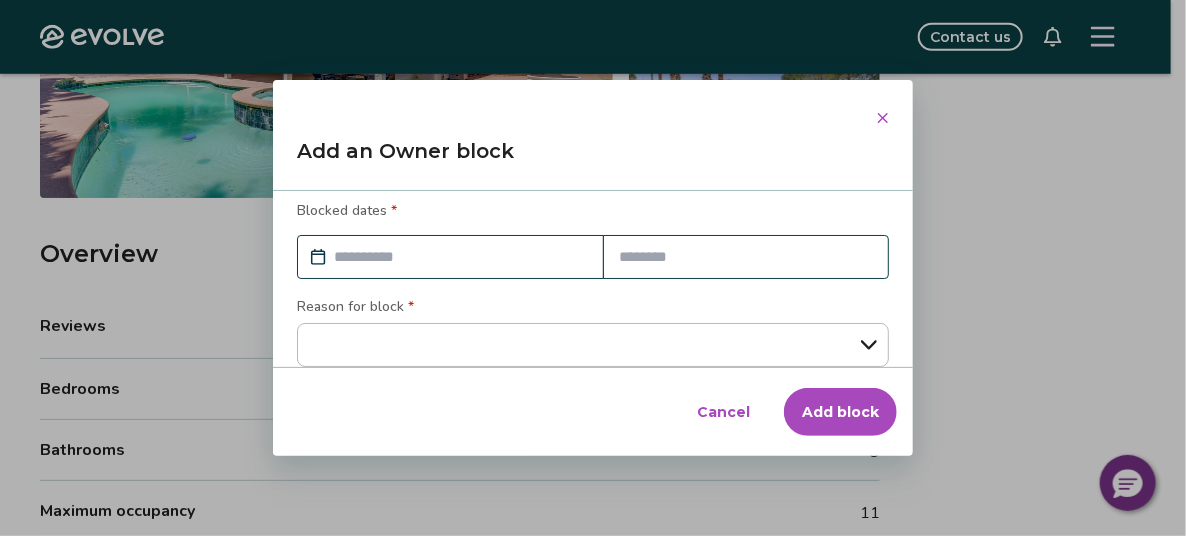 click at bounding box center (460, 257) 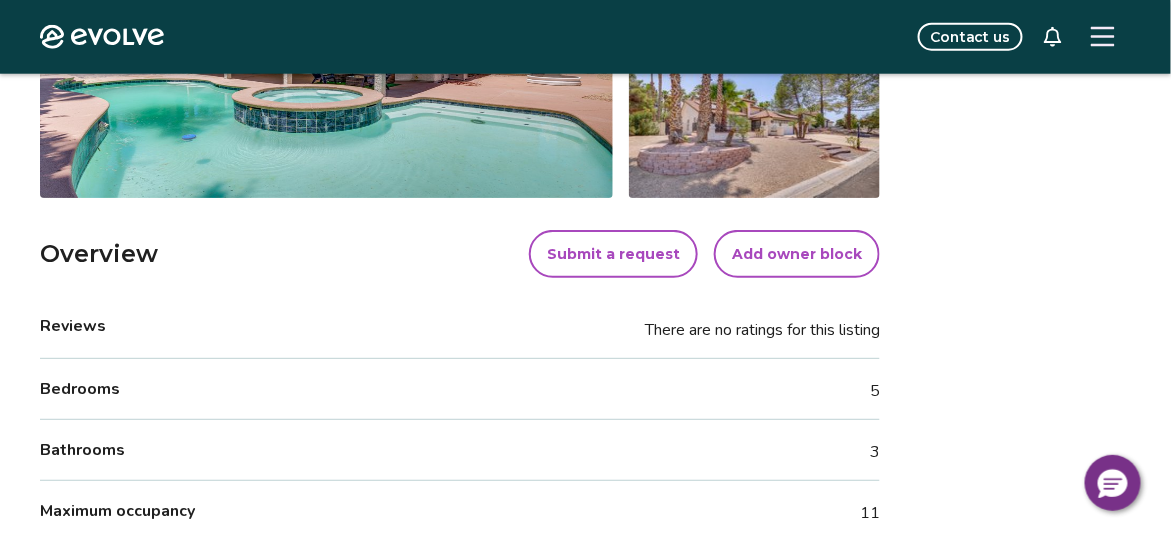 click on "Add owner block" at bounding box center [797, 254] 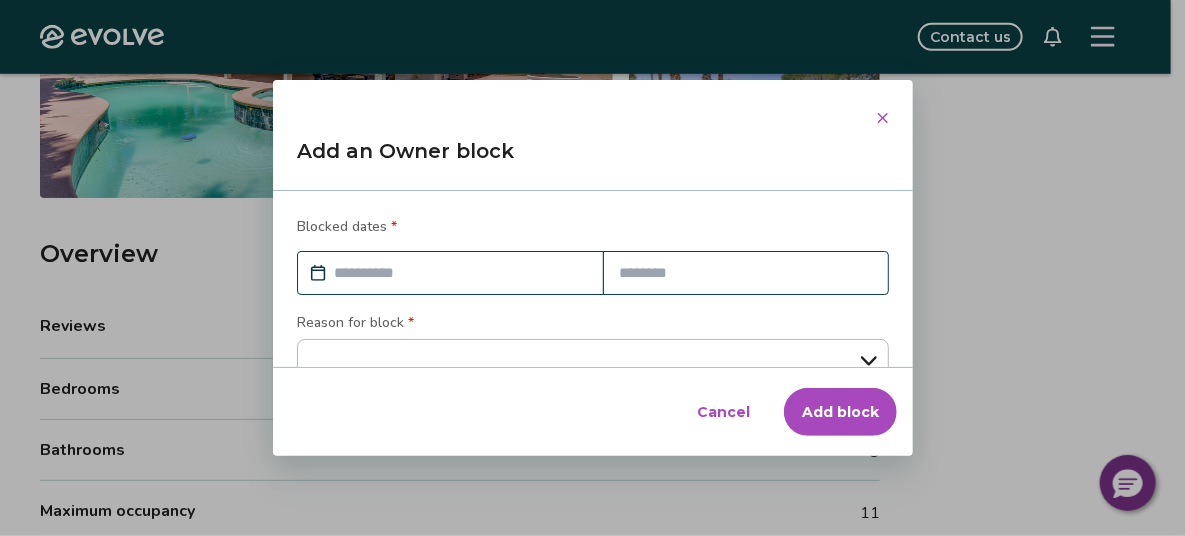 scroll, scrollTop: 16, scrollLeft: 0, axis: vertical 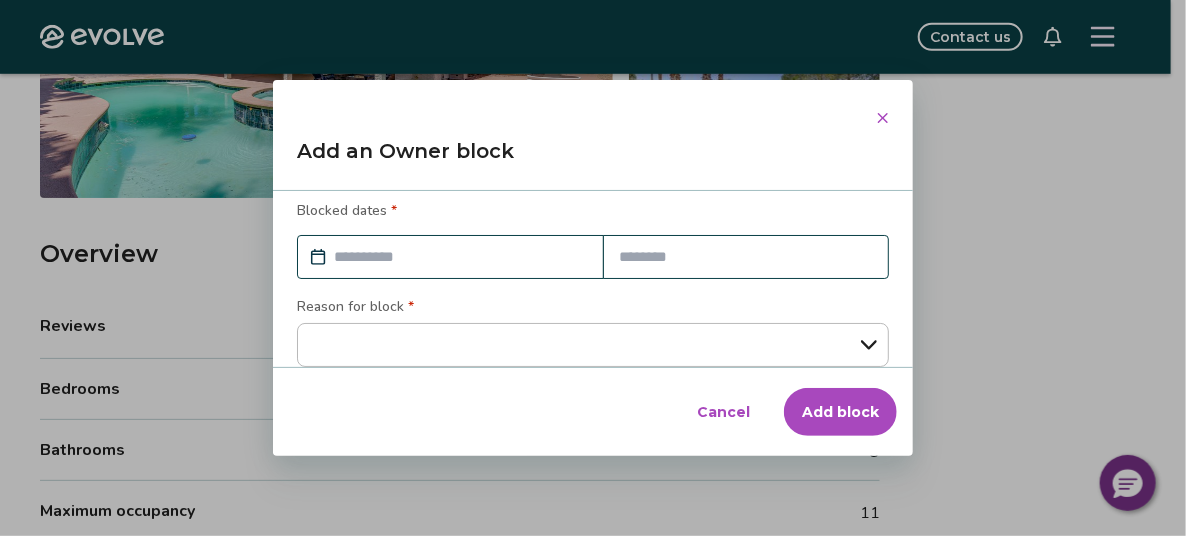 click at bounding box center (460, 257) 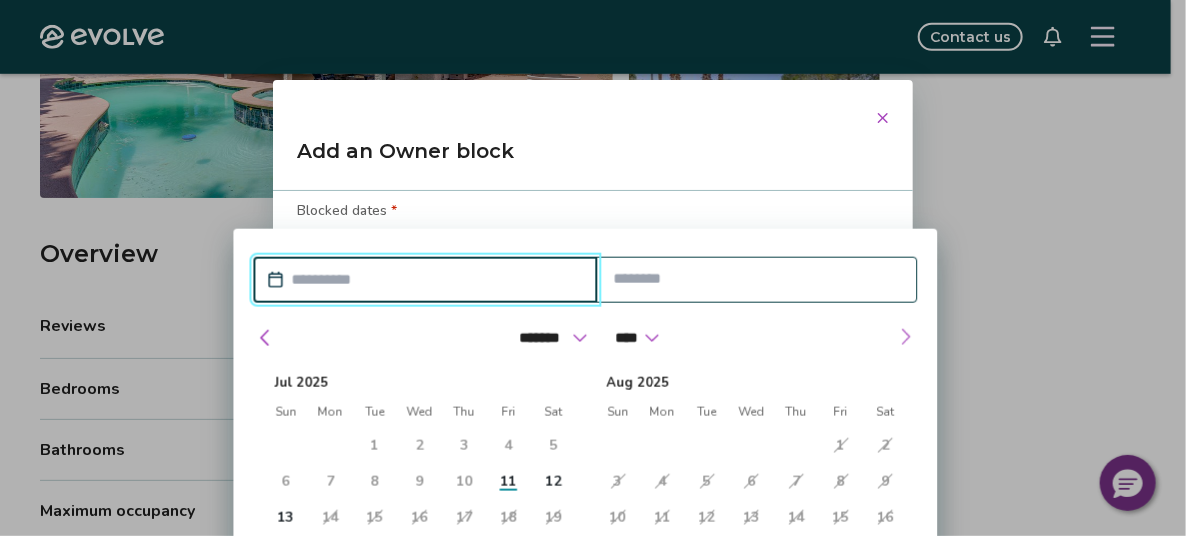 click at bounding box center [906, 337] 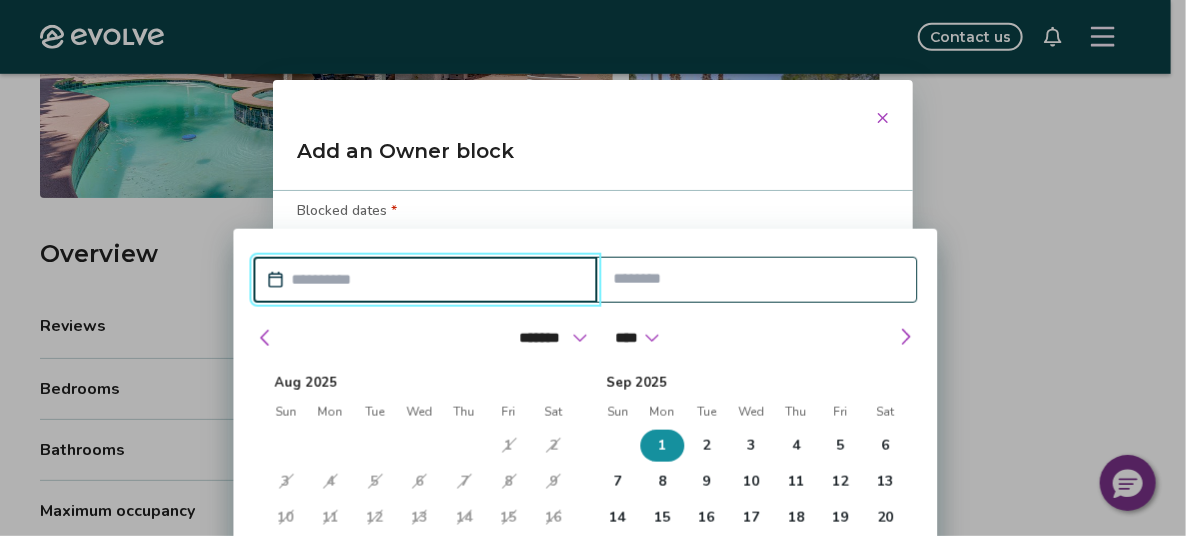 click on "1" at bounding box center [662, 446] 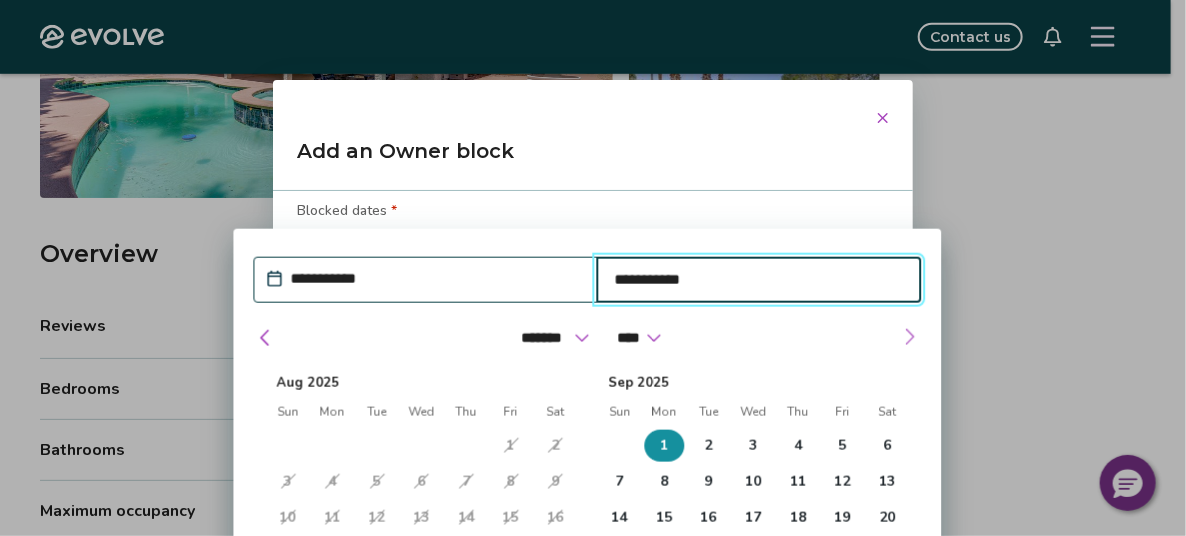 click at bounding box center (910, 337) 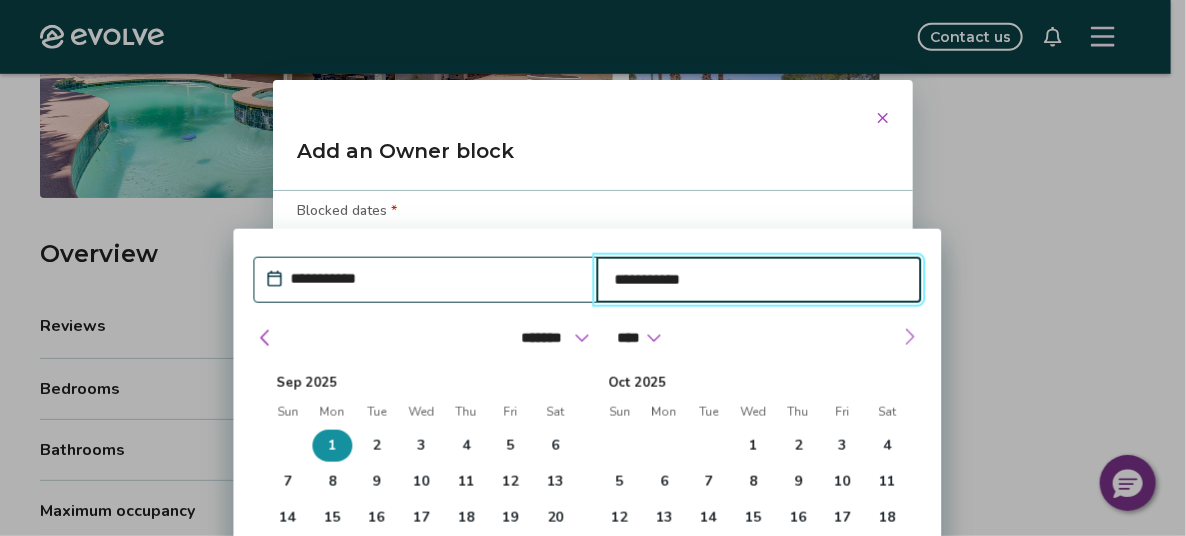 click at bounding box center [910, 337] 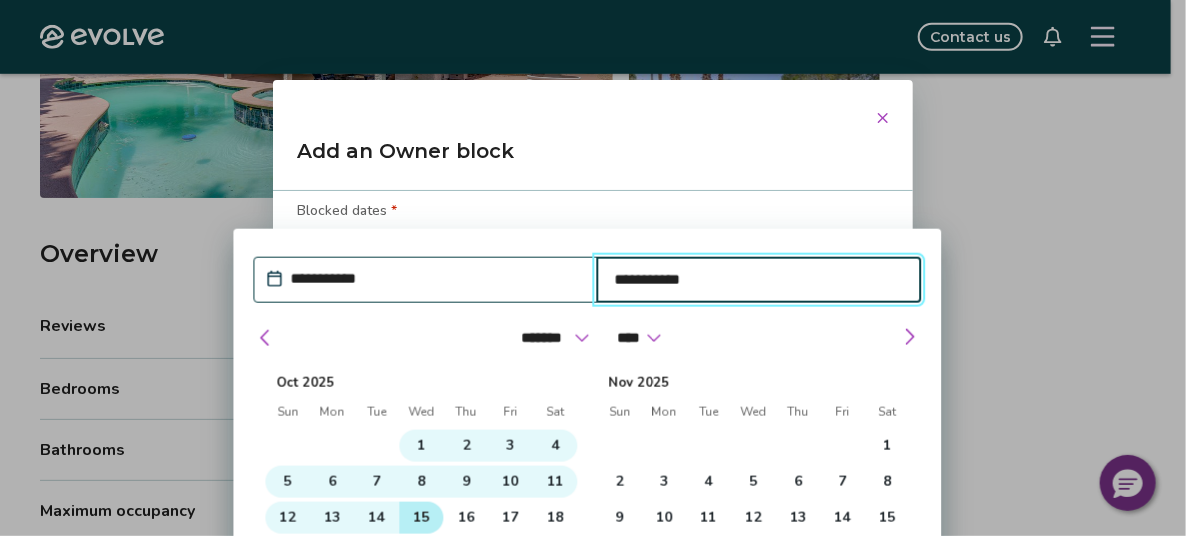 click on "15" at bounding box center [421, 518] 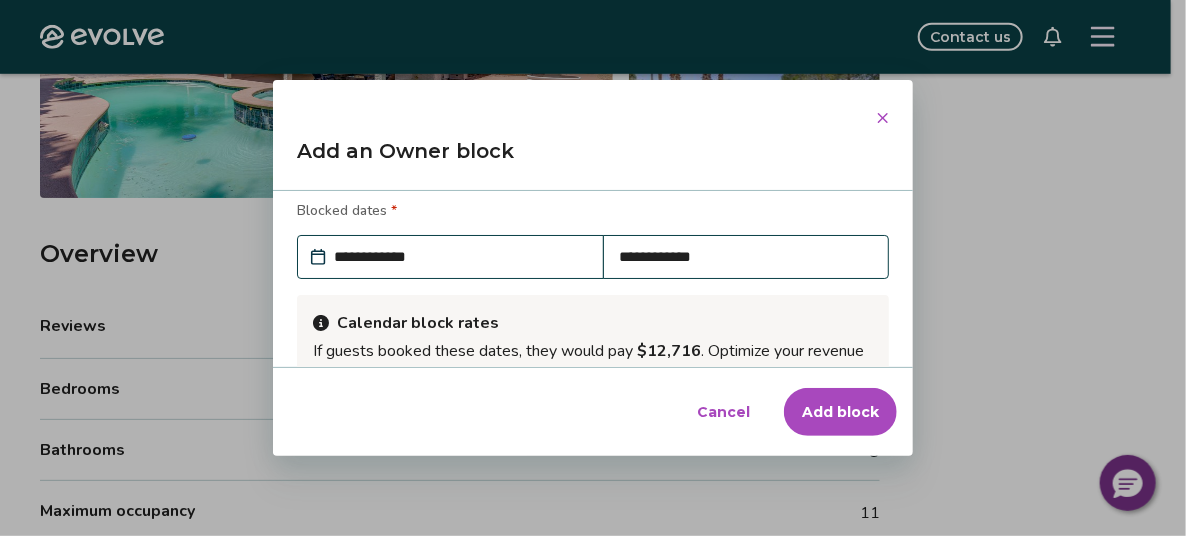 click on "Blocked dates   *" at bounding box center [593, 213] 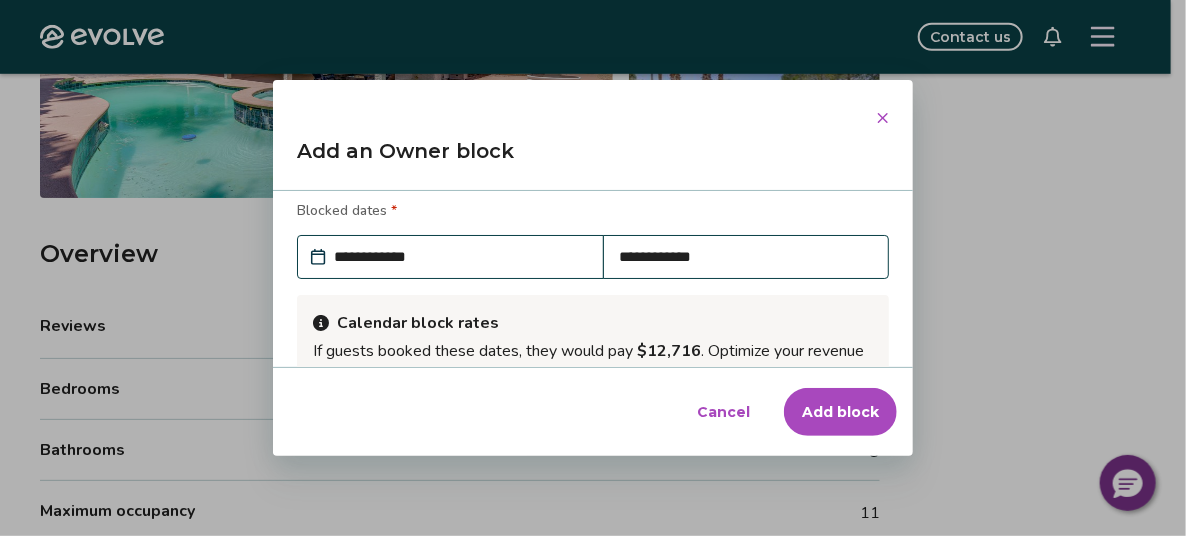 click on "Add block" at bounding box center (840, 412) 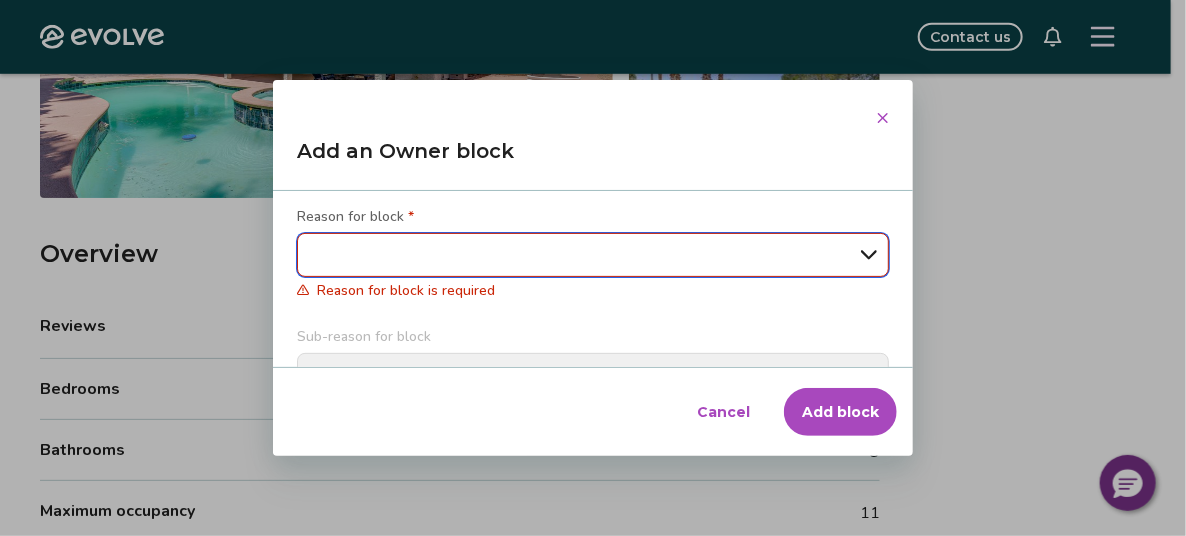 click on "**********" at bounding box center (593, 255) 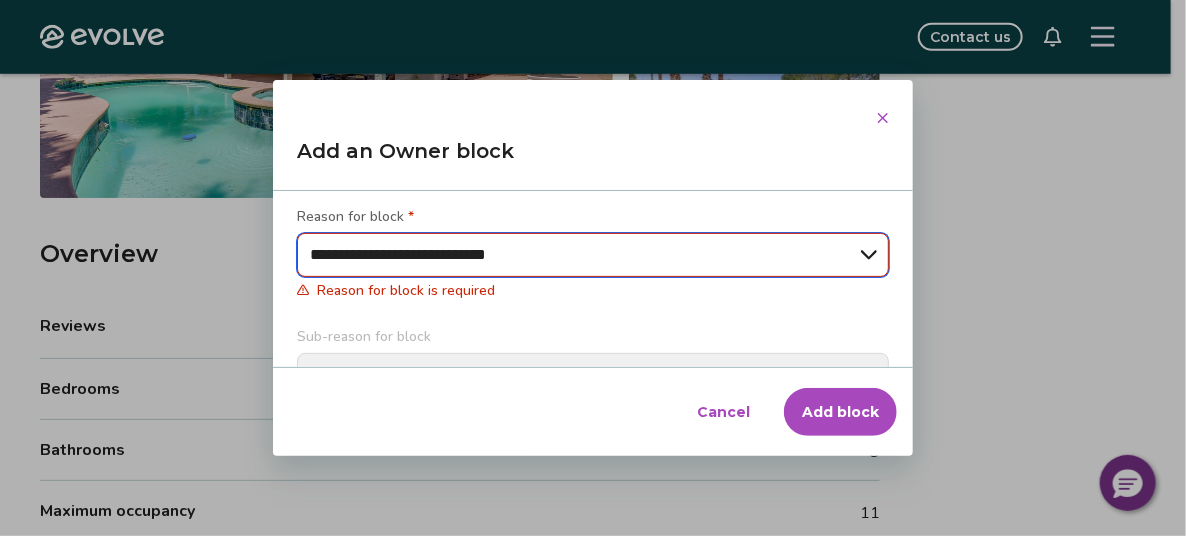 click on "**********" at bounding box center (593, 255) 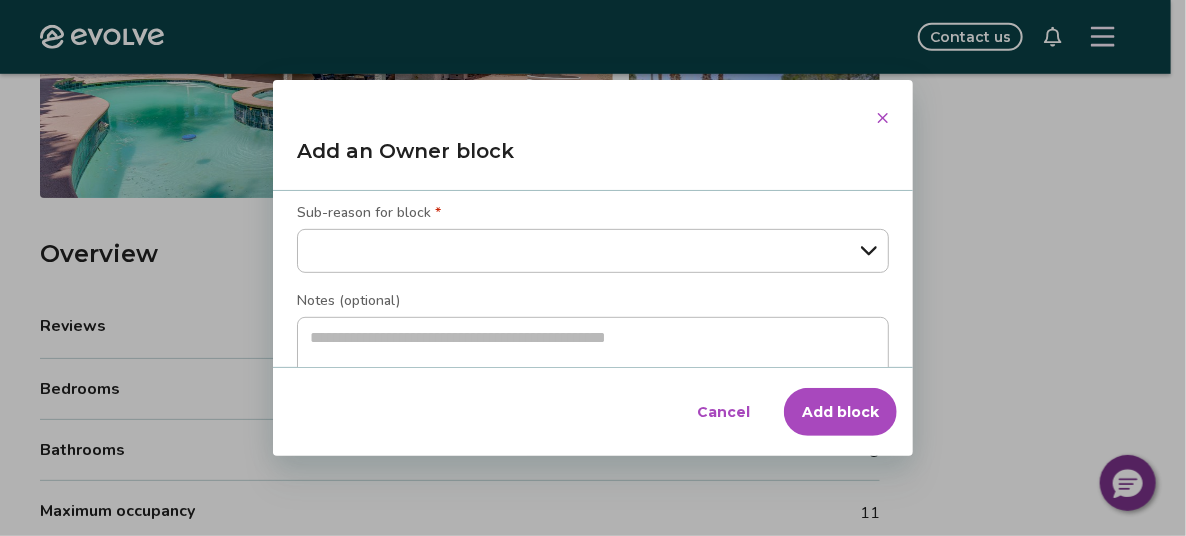 scroll, scrollTop: 390, scrollLeft: 0, axis: vertical 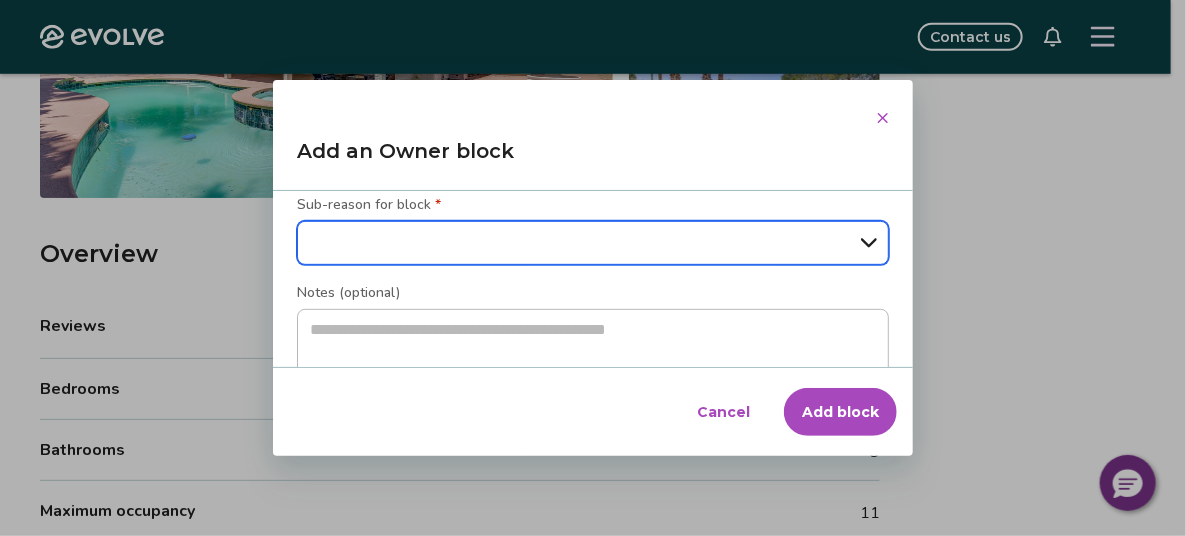 click on "**********" at bounding box center [593, 243] 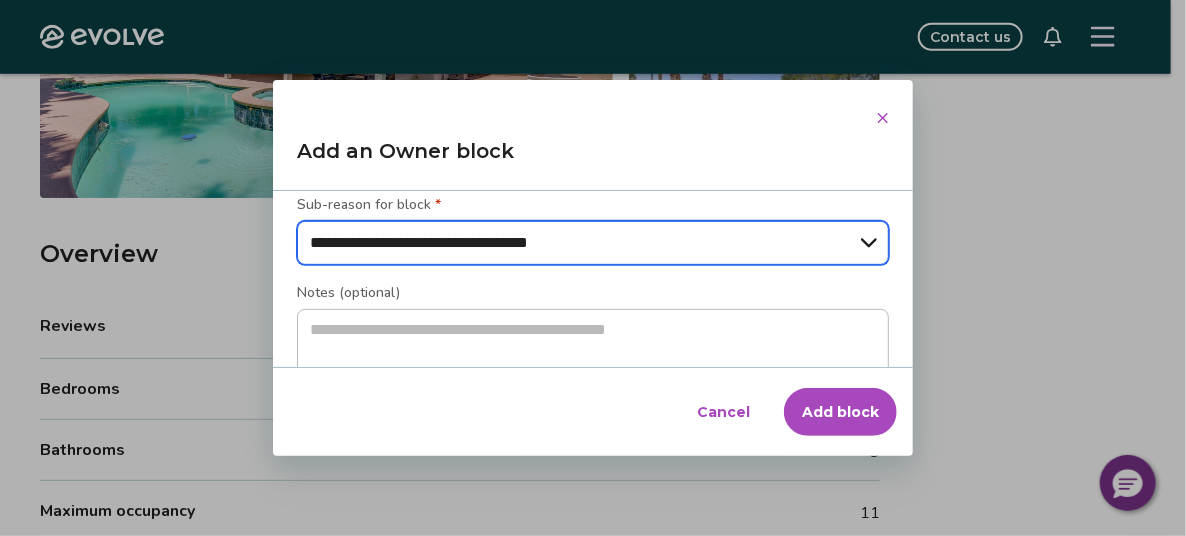 click on "**********" at bounding box center (593, 243) 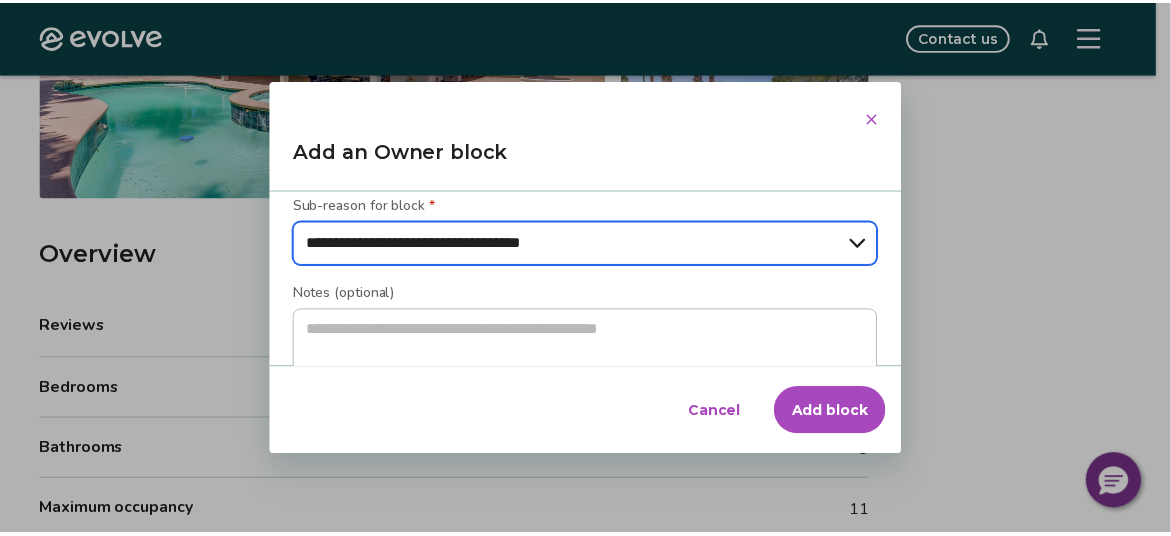 scroll, scrollTop: 453, scrollLeft: 0, axis: vertical 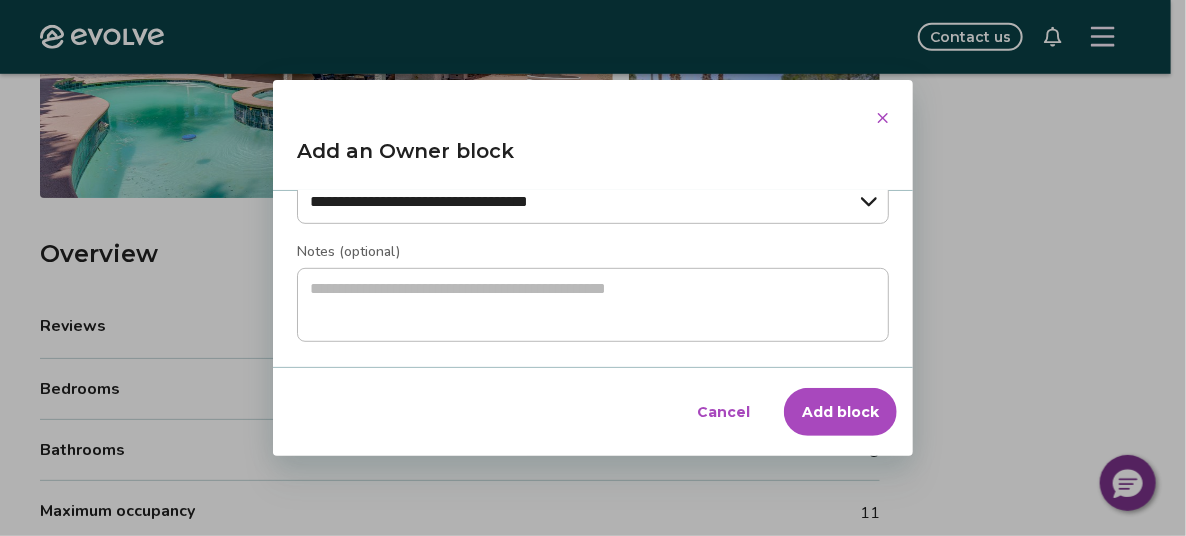 click on "Add block" at bounding box center (840, 412) 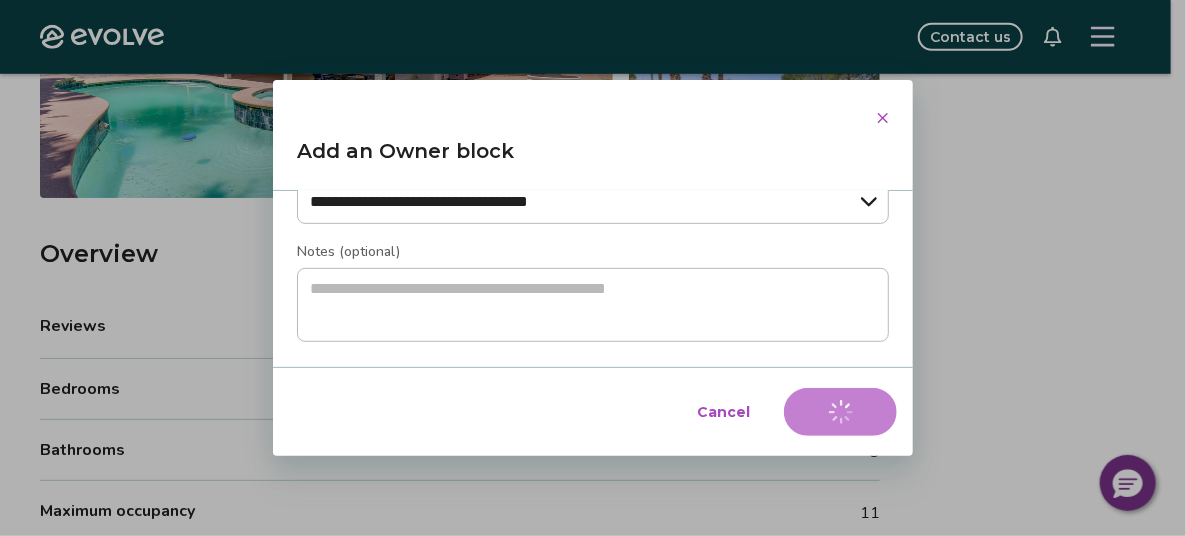 type on "*" 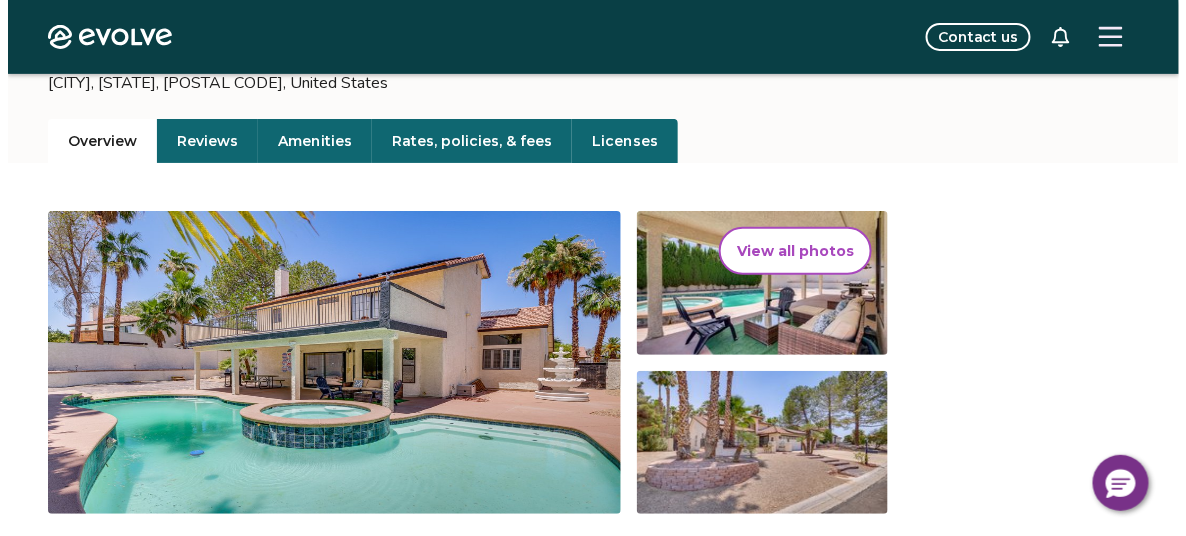 scroll, scrollTop: 299, scrollLeft: 0, axis: vertical 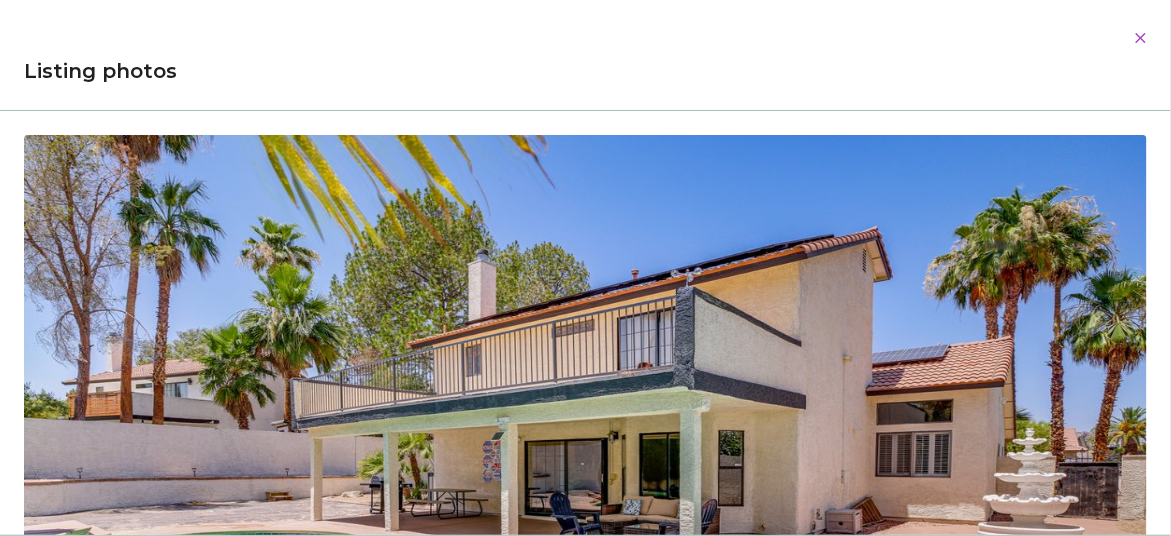click on "Evolve Contact us Listings Listing ID:  546878 Add a property name Edit property name 3193 [STREET] [CITY], [STATE], [POSTAL CODE], United States Overview Reviews Amenities Rates, policies, & fees Licenses View all photos Overview Submit a request Add owner block Reviews There are no ratings for this listing Bedrooms 5 Bathrooms 3 Maximum occupancy 11 Property type House Complex name N/A Unit size 2450 View your listing on our partner sites Viewing your listing repeatedly may negatively affect your search ranking and performance. Contacts Please be aware that only contacts designated as Guest Contacts will be shared with the guests. Guest Contact Sanh   Chen Huynh joyfulp8@gmail.com   +17027039216 Cleaning Fanny   Liang joyfulp8@gmail.com   +17027039216 Property Owner Sanh   Chen Huynh joyfulp8@gmail.com   +17027039216 Information for your guests Pre-stay information Pre-stay Property description Property address 3193 [STREET], [CITY], [STATE], [POSTAL CODE], United States Guest contact Take out the trash" at bounding box center [578, 1437] 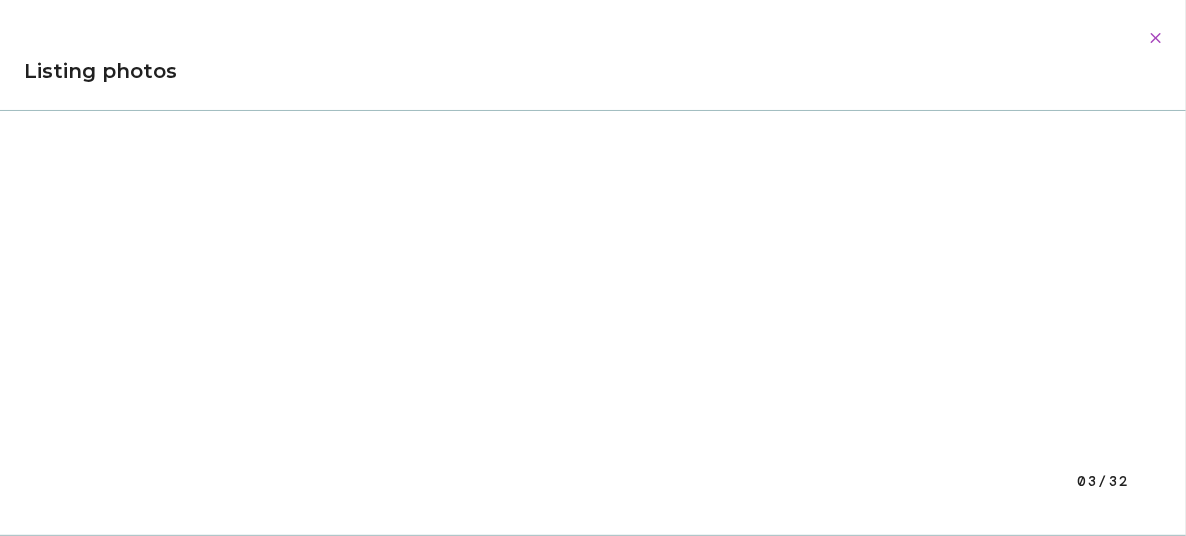 scroll, scrollTop: 1699, scrollLeft: 0, axis: vertical 